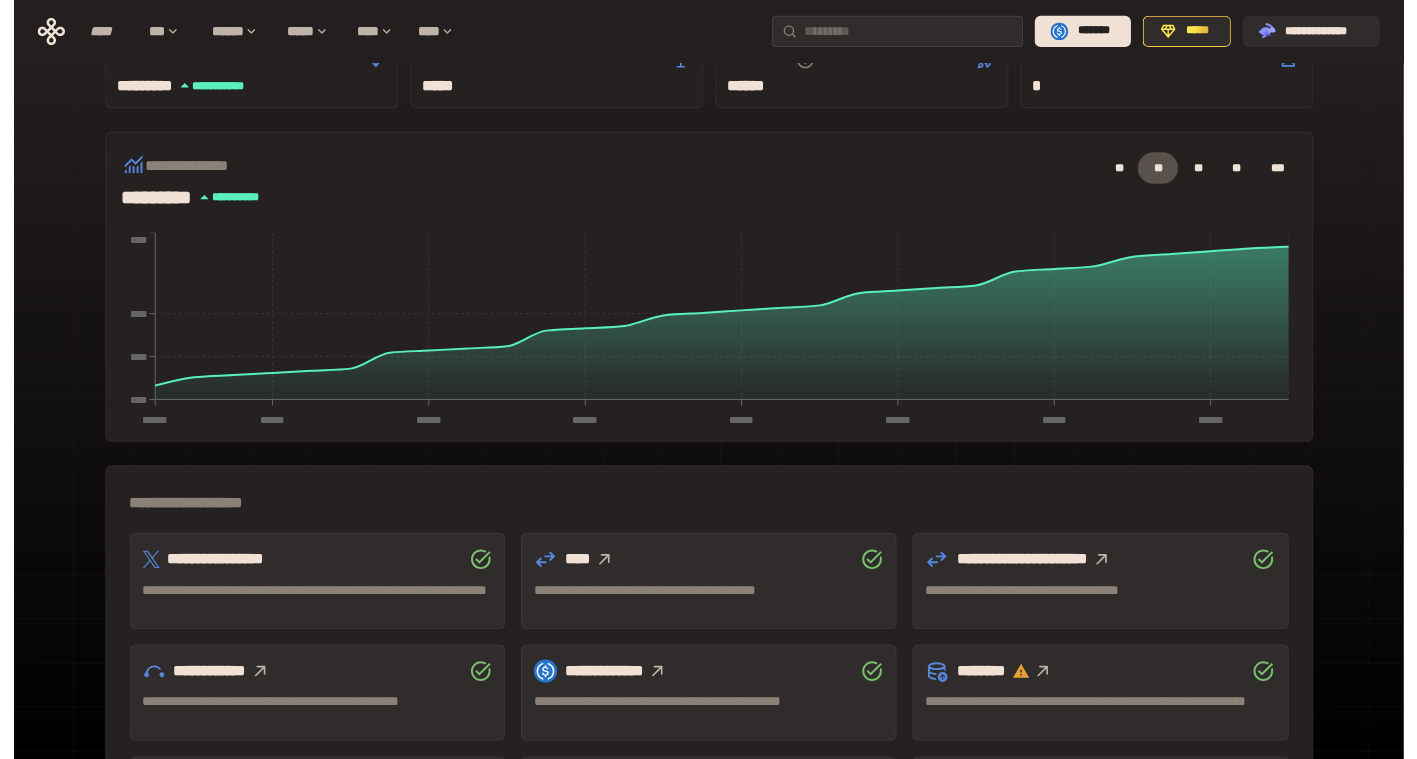 scroll, scrollTop: 500, scrollLeft: 0, axis: vertical 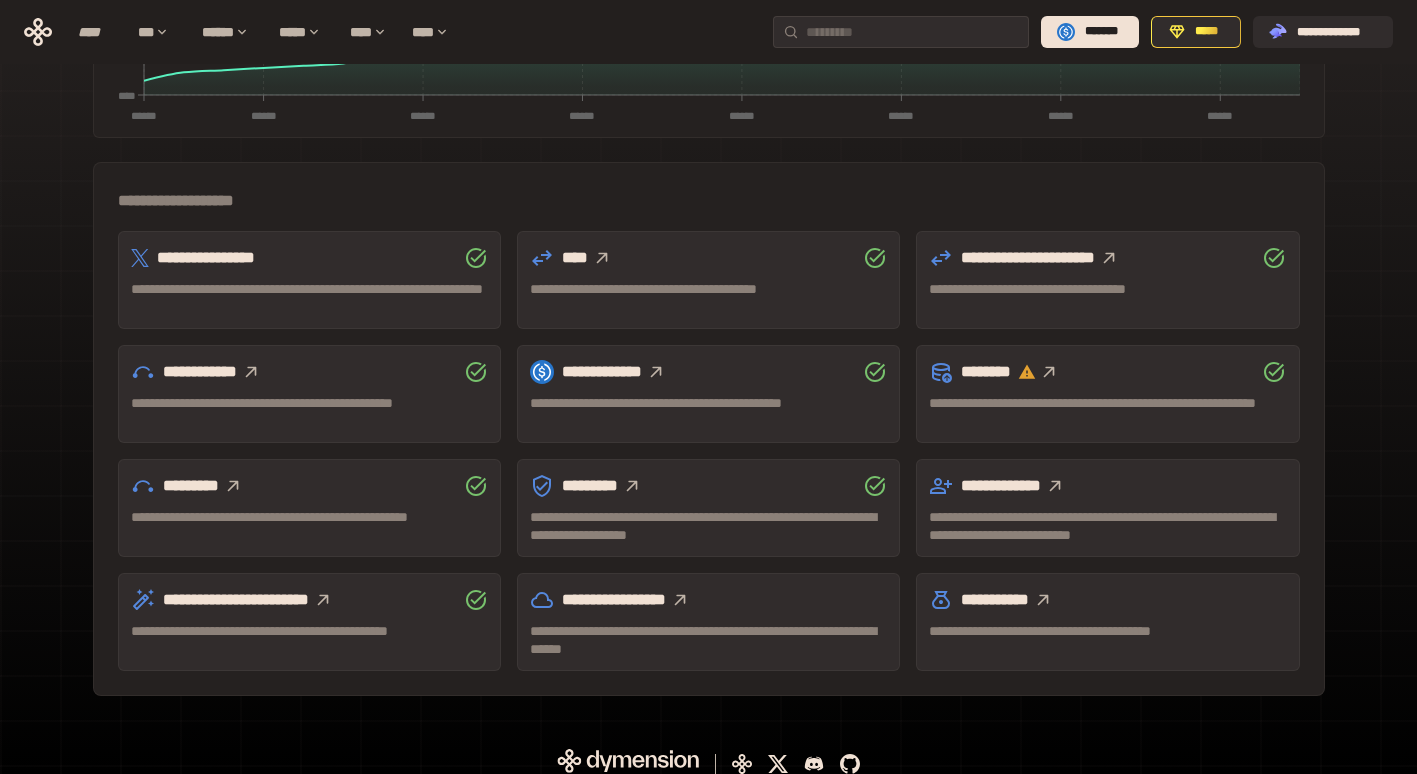 click 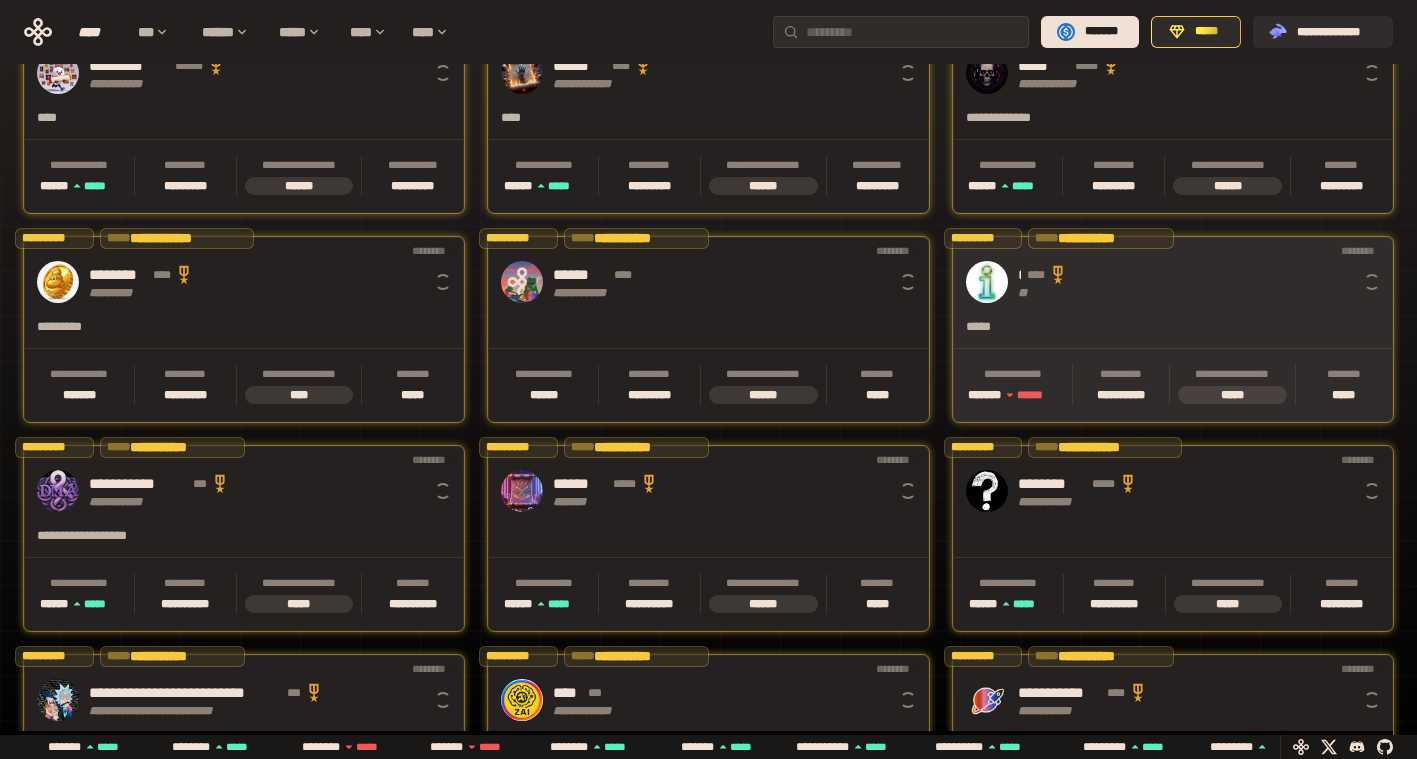 scroll, scrollTop: 0, scrollLeft: 16, axis: horizontal 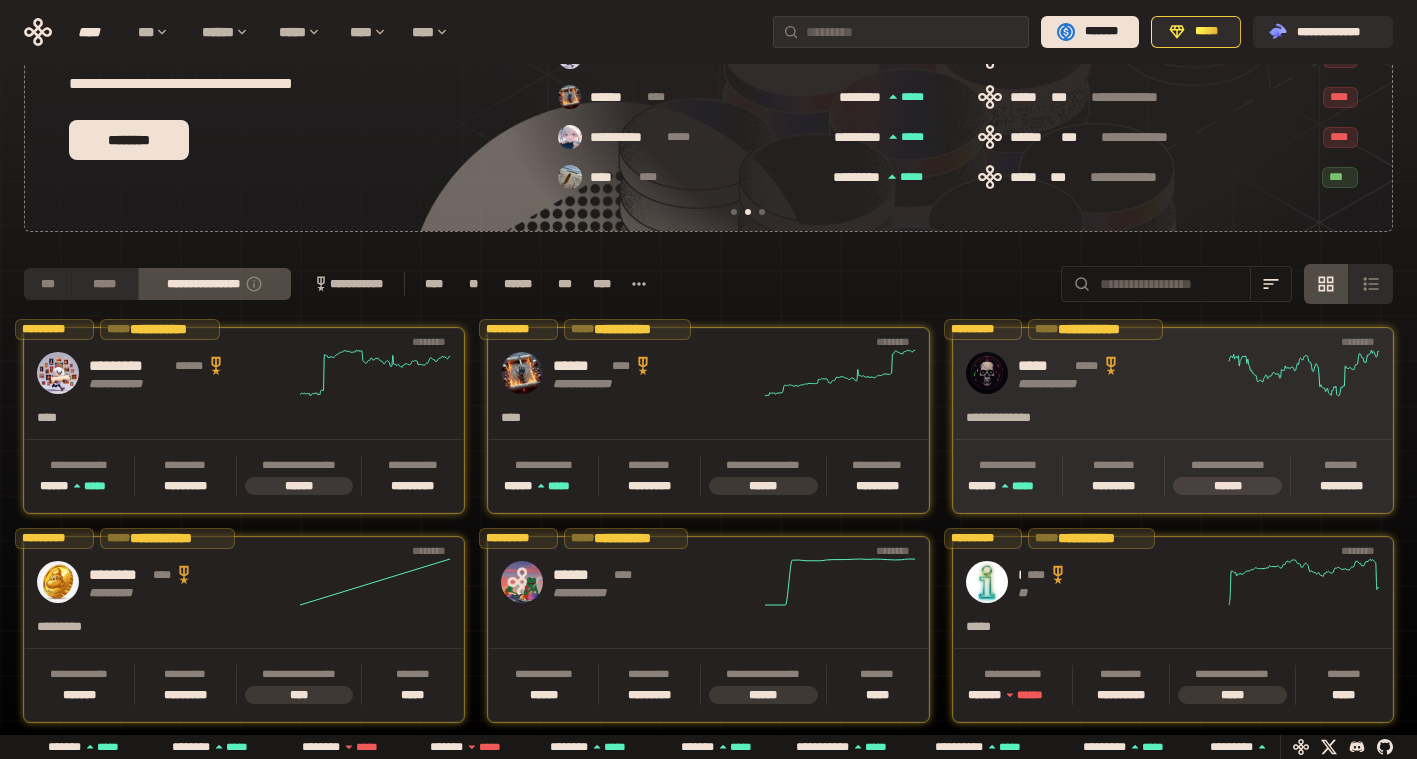 click on "**********" at bounding box center [1173, 373] 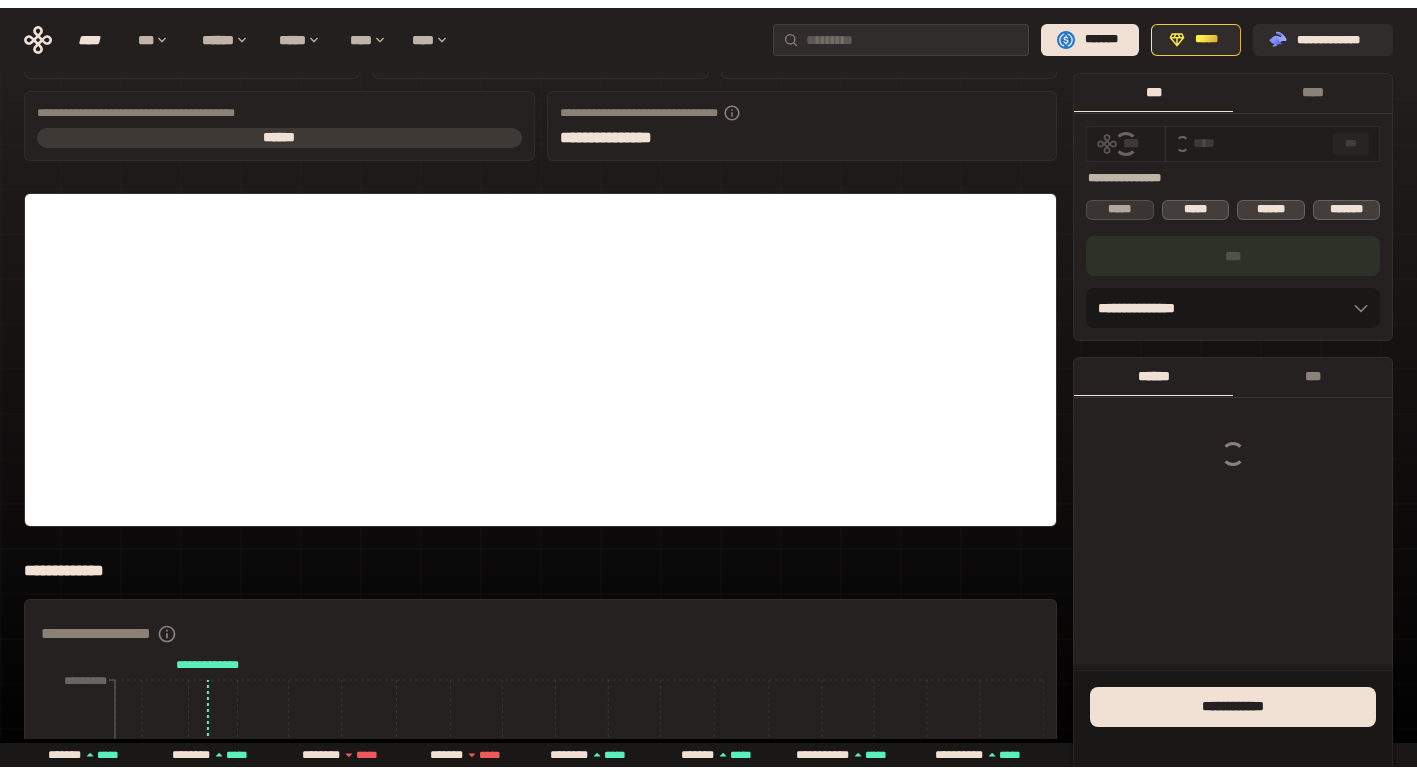 scroll, scrollTop: 0, scrollLeft: 0, axis: both 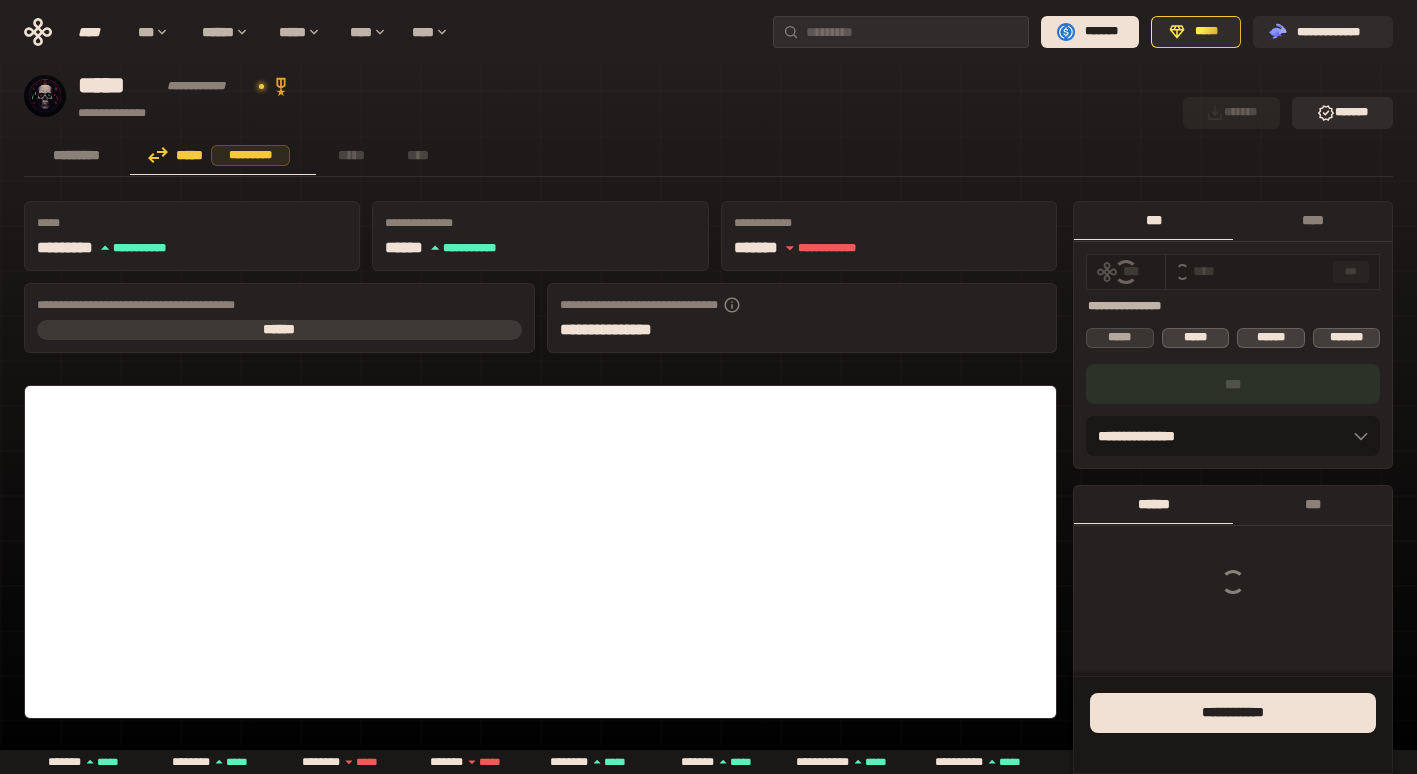 click on "*****" at bounding box center [1120, 338] 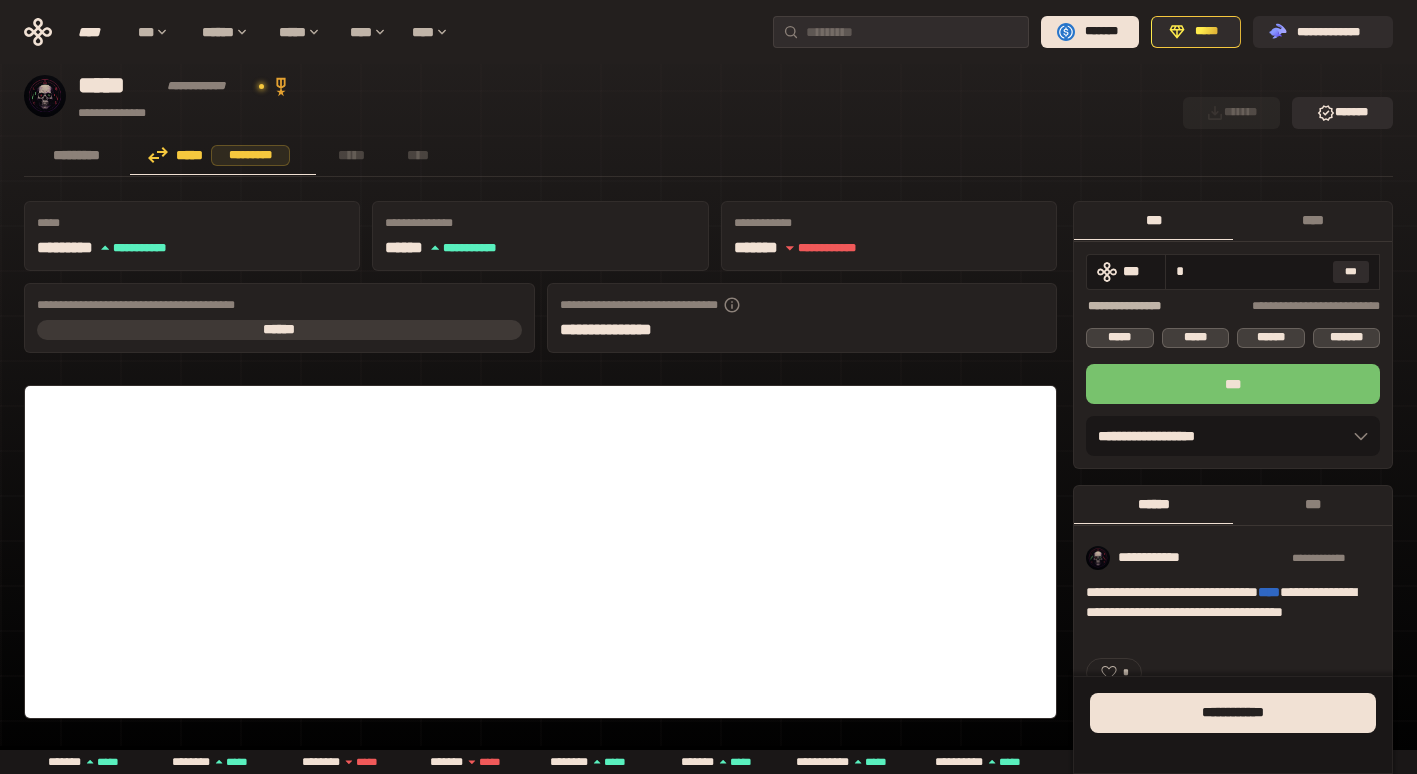 click on "***" at bounding box center (1233, 384) 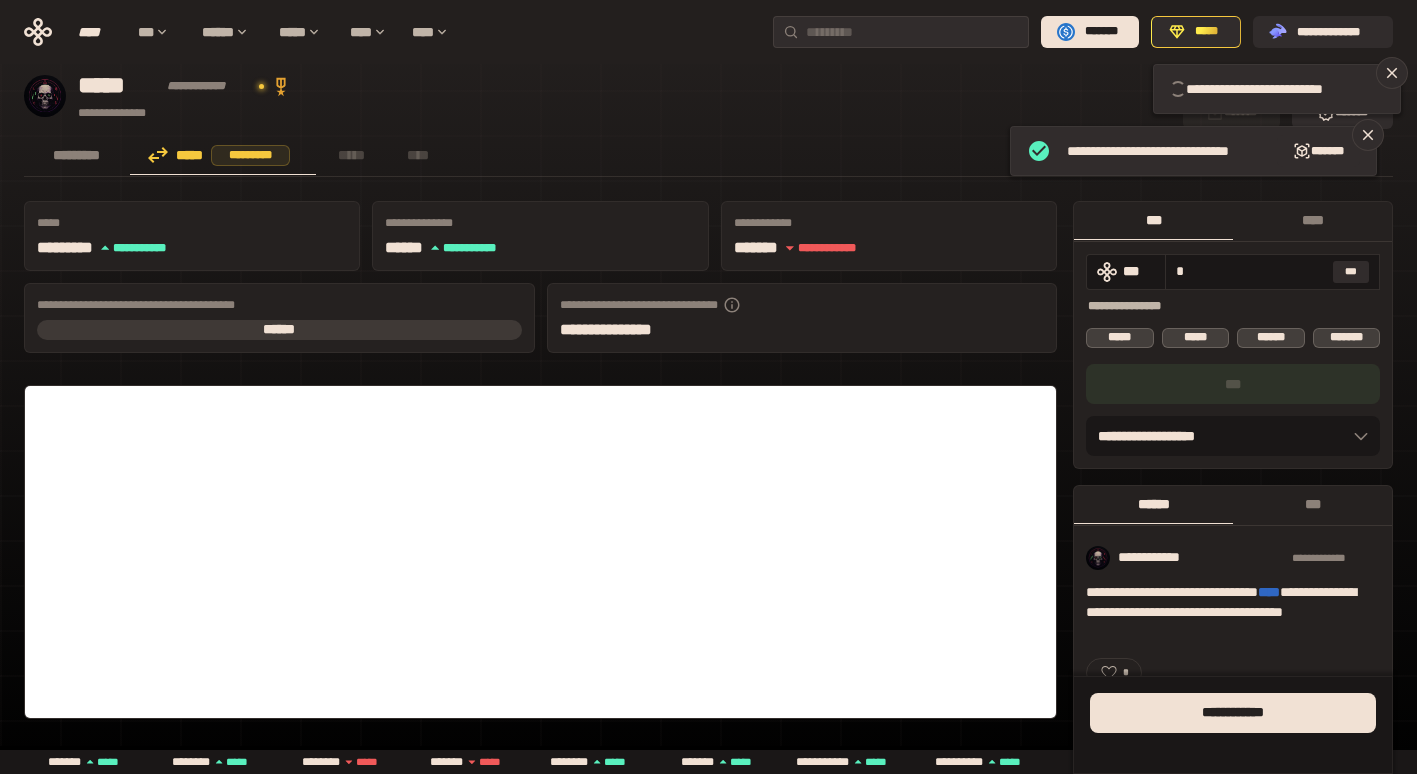 type 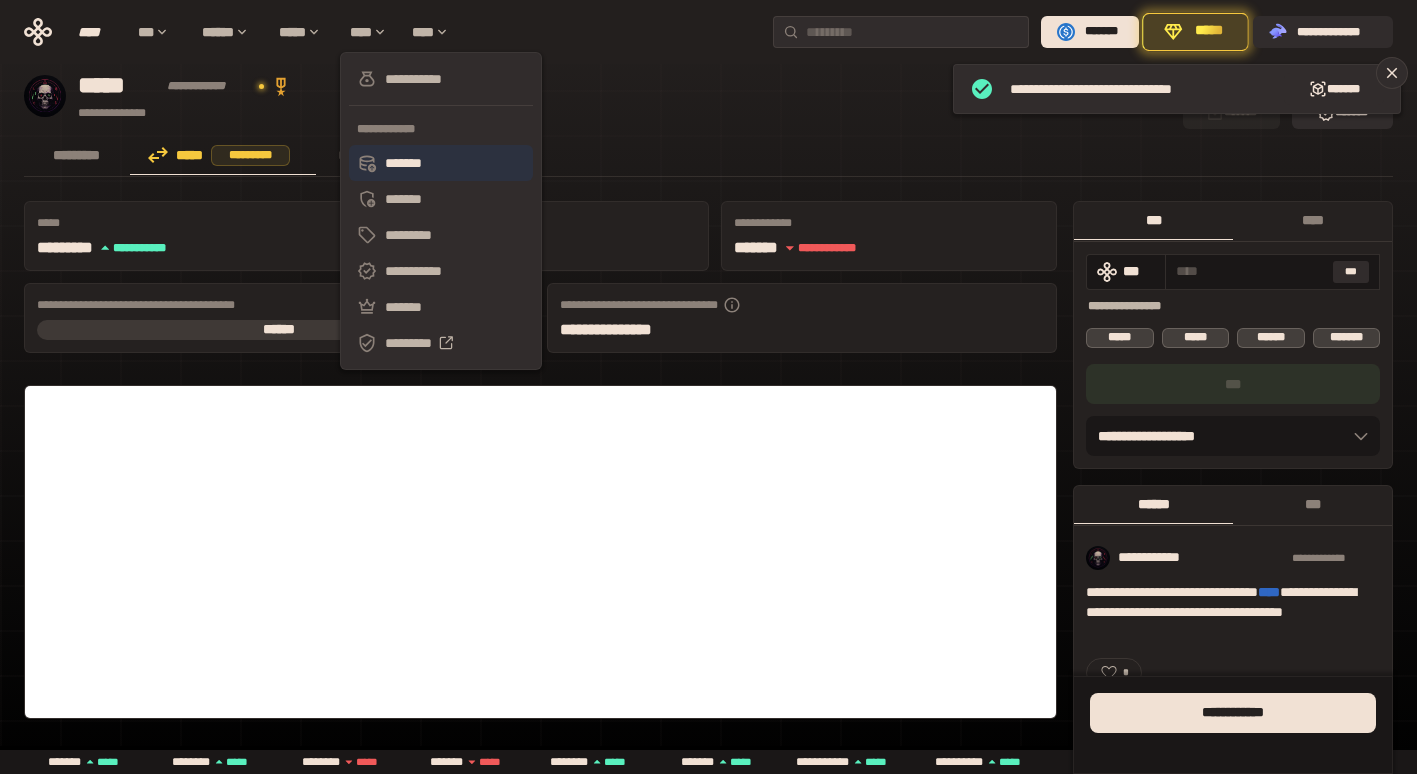 click on "*******" at bounding box center [441, 163] 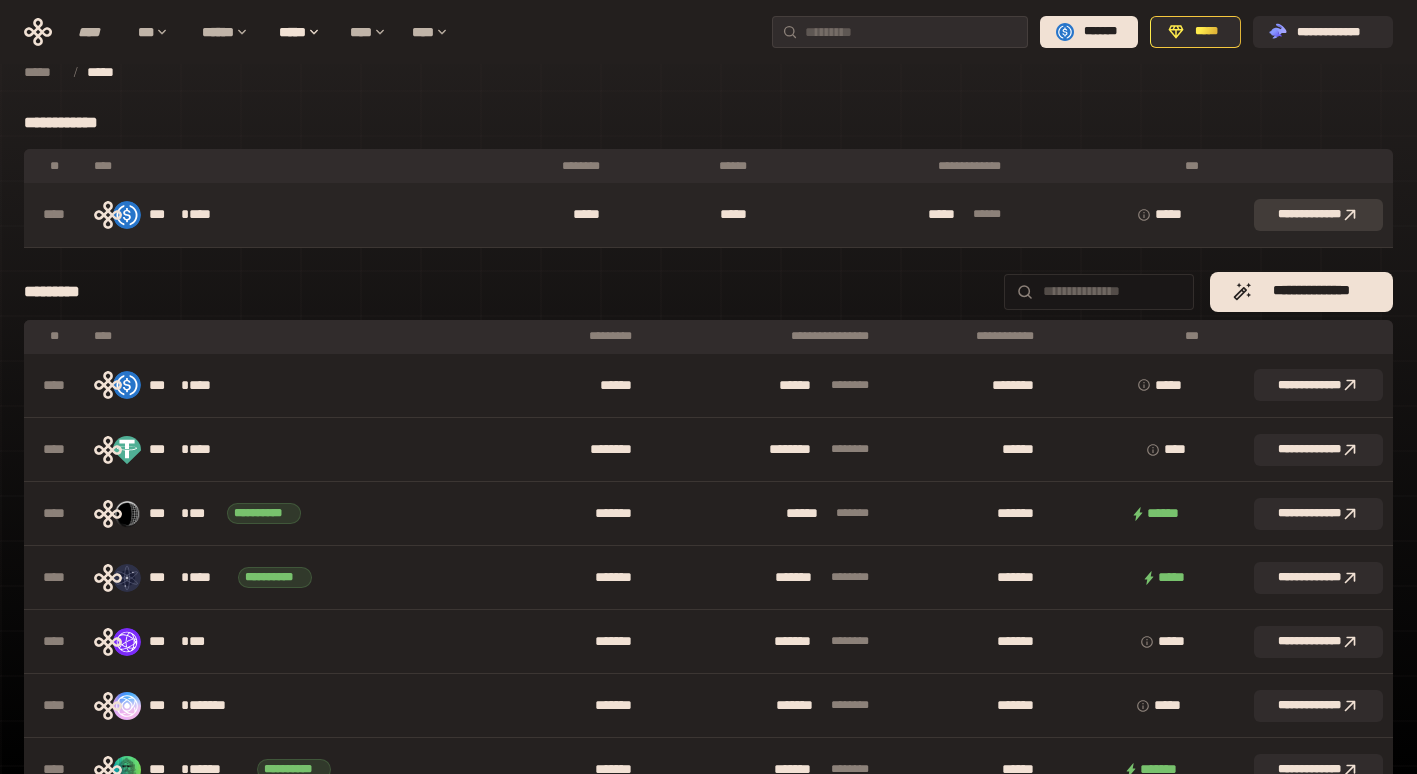 click on "**********" at bounding box center [1318, 215] 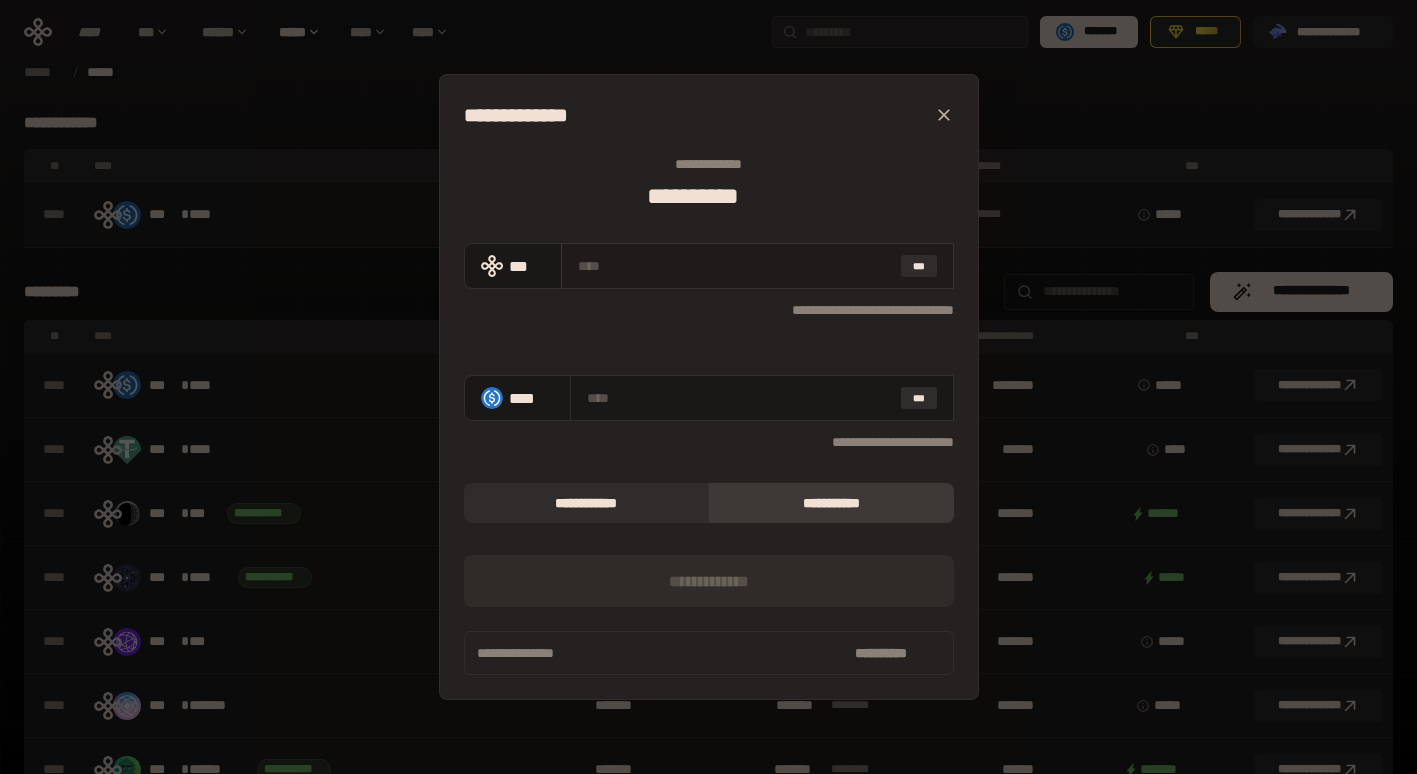 click on "***" at bounding box center (757, 266) 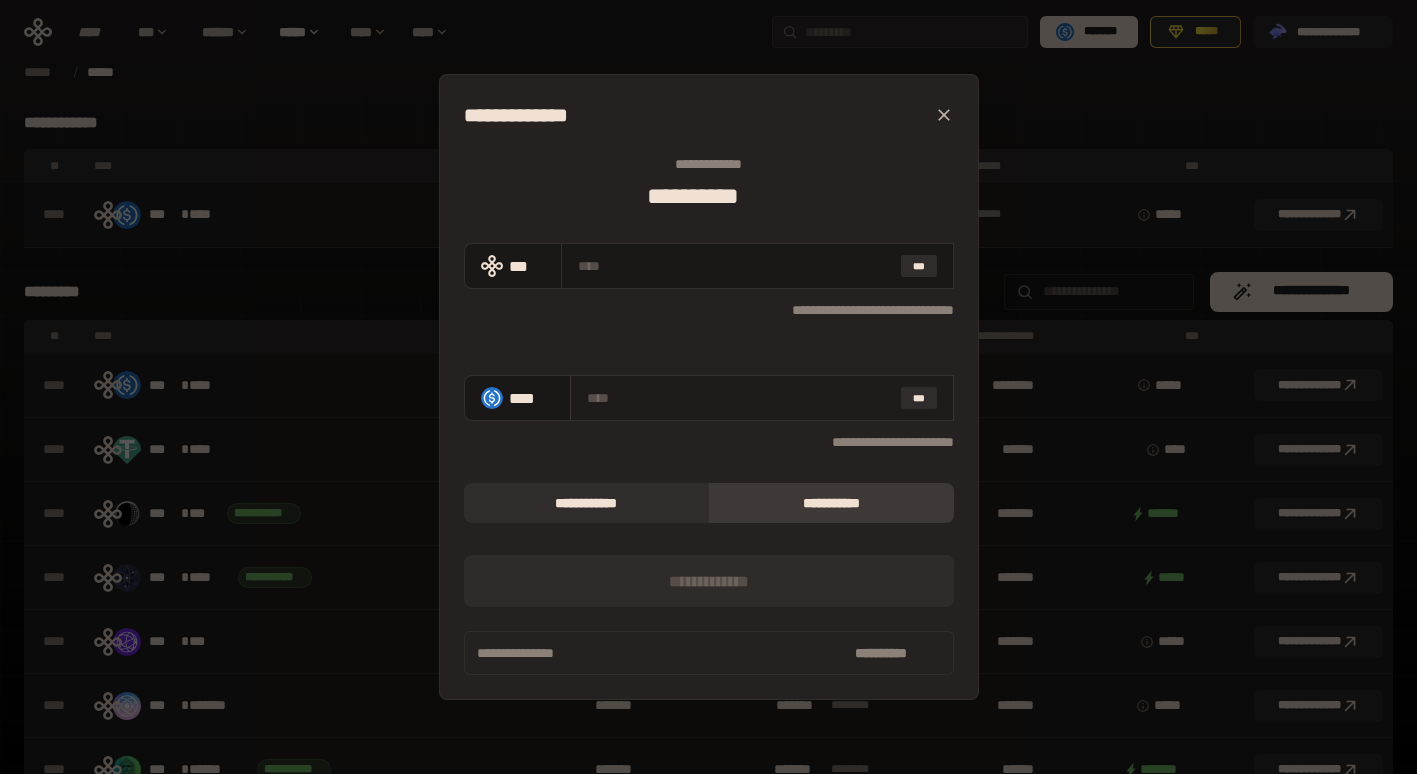 click at bounding box center (740, 398) 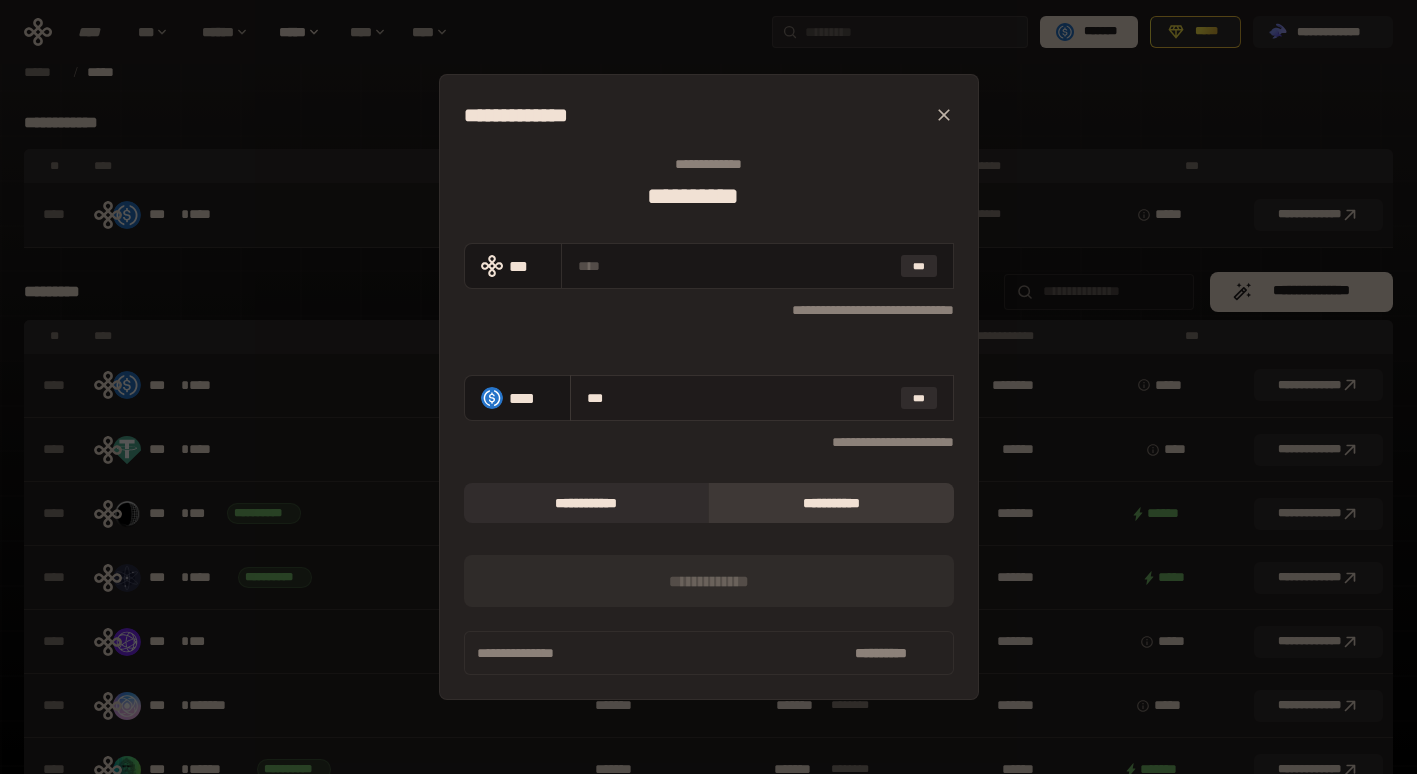 type on "****" 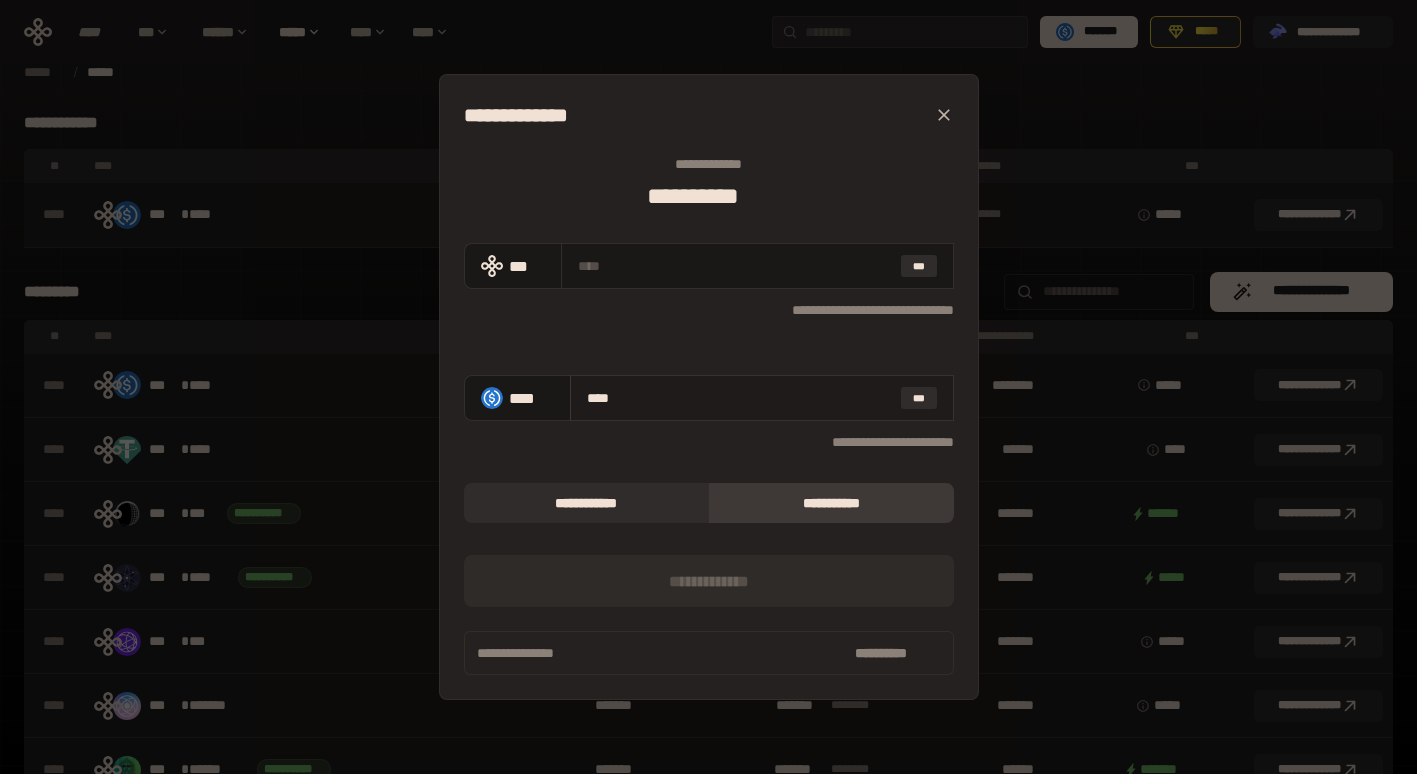 type on "**********" 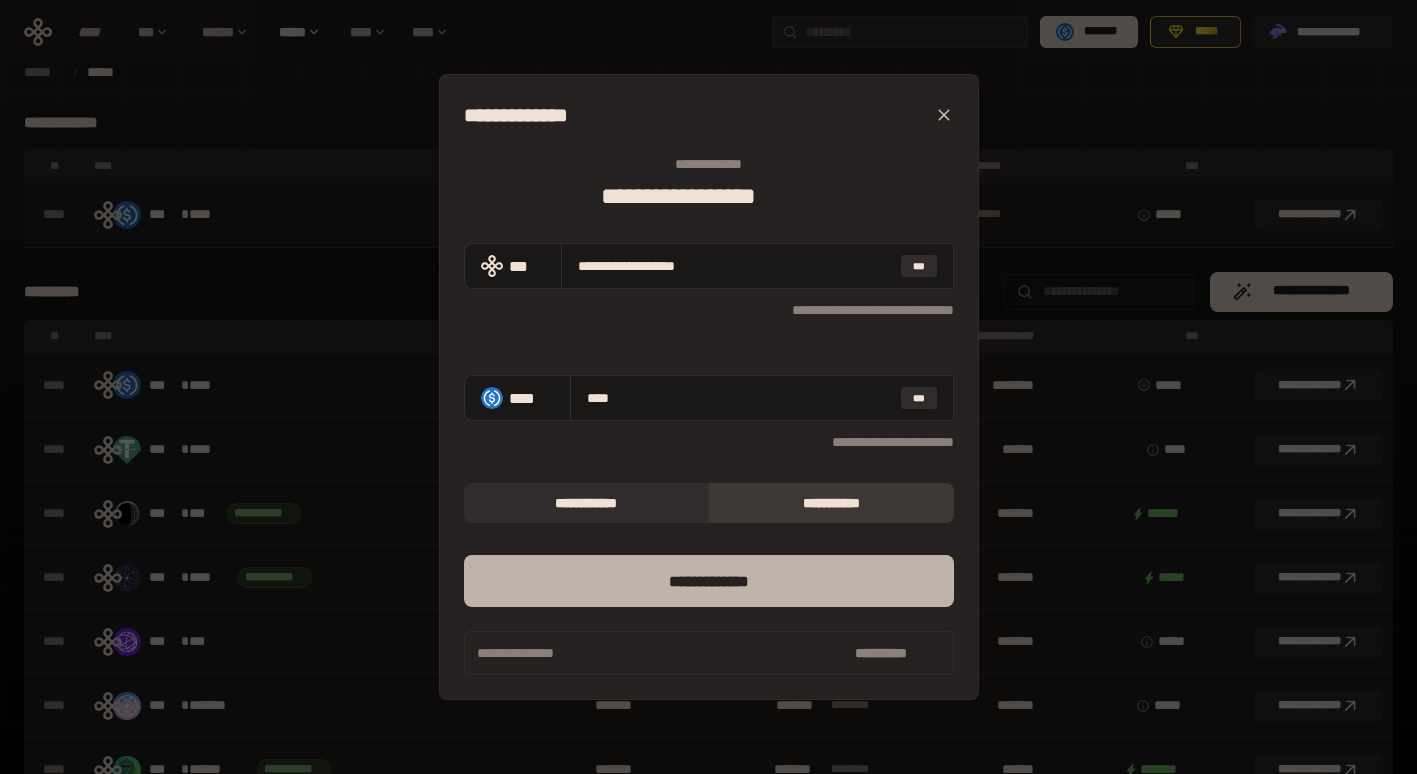 type on "****" 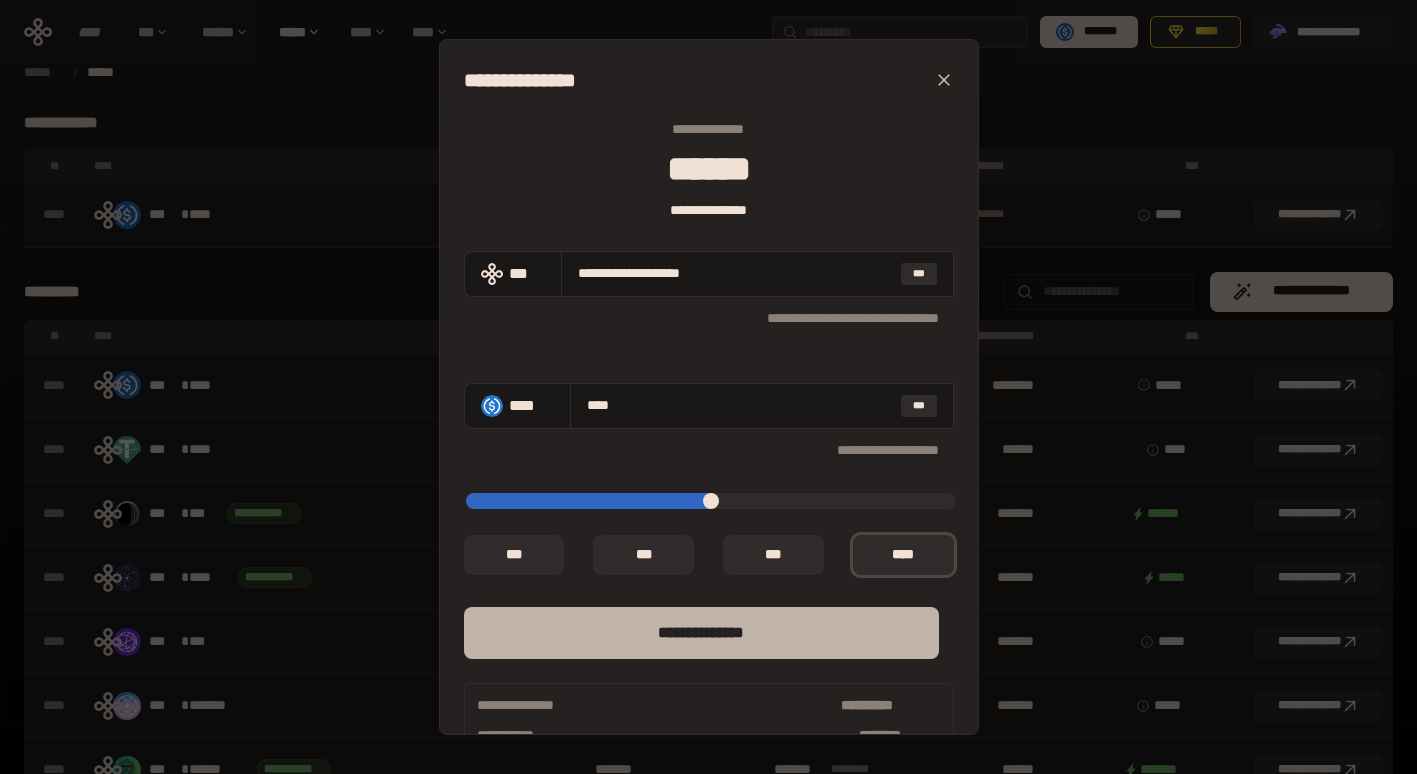 click on "**** *********" at bounding box center [701, 633] 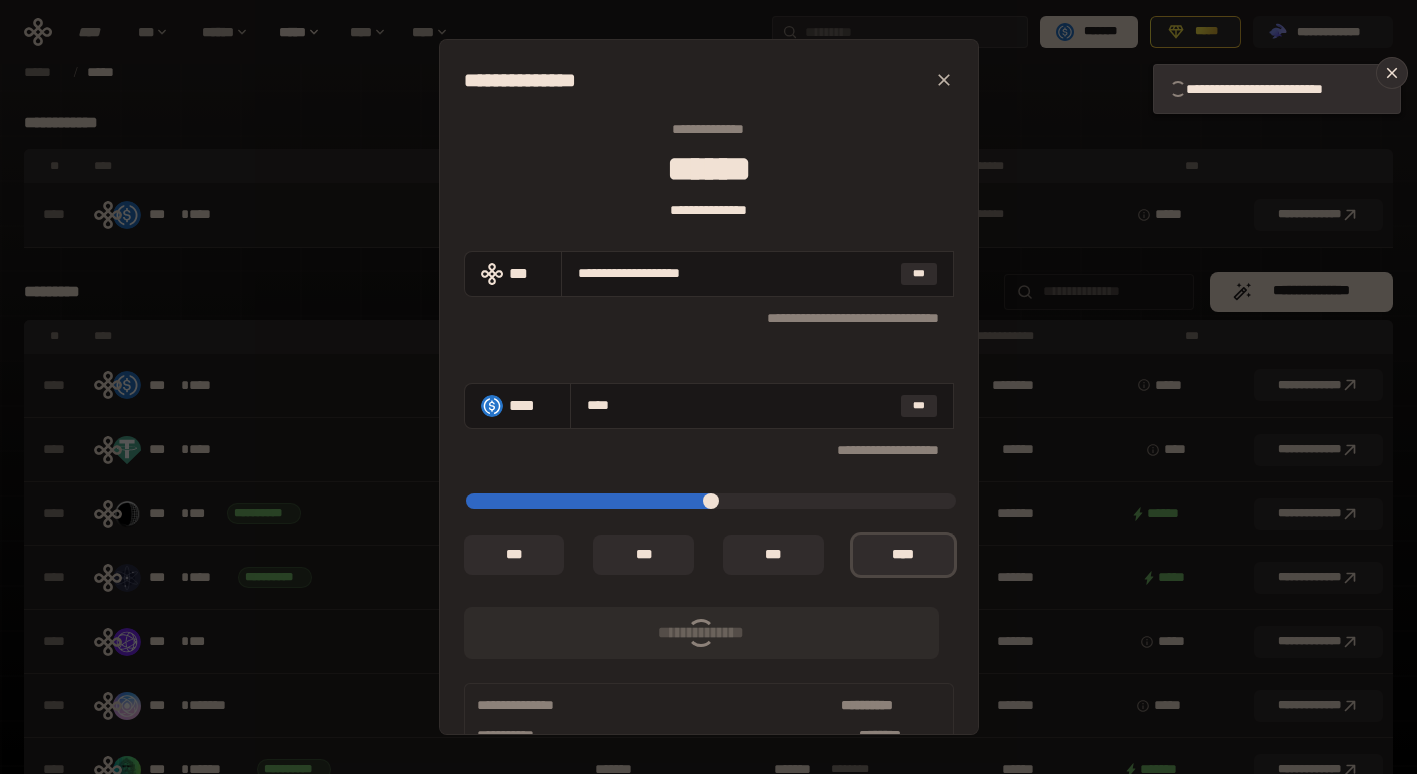 type on "*" 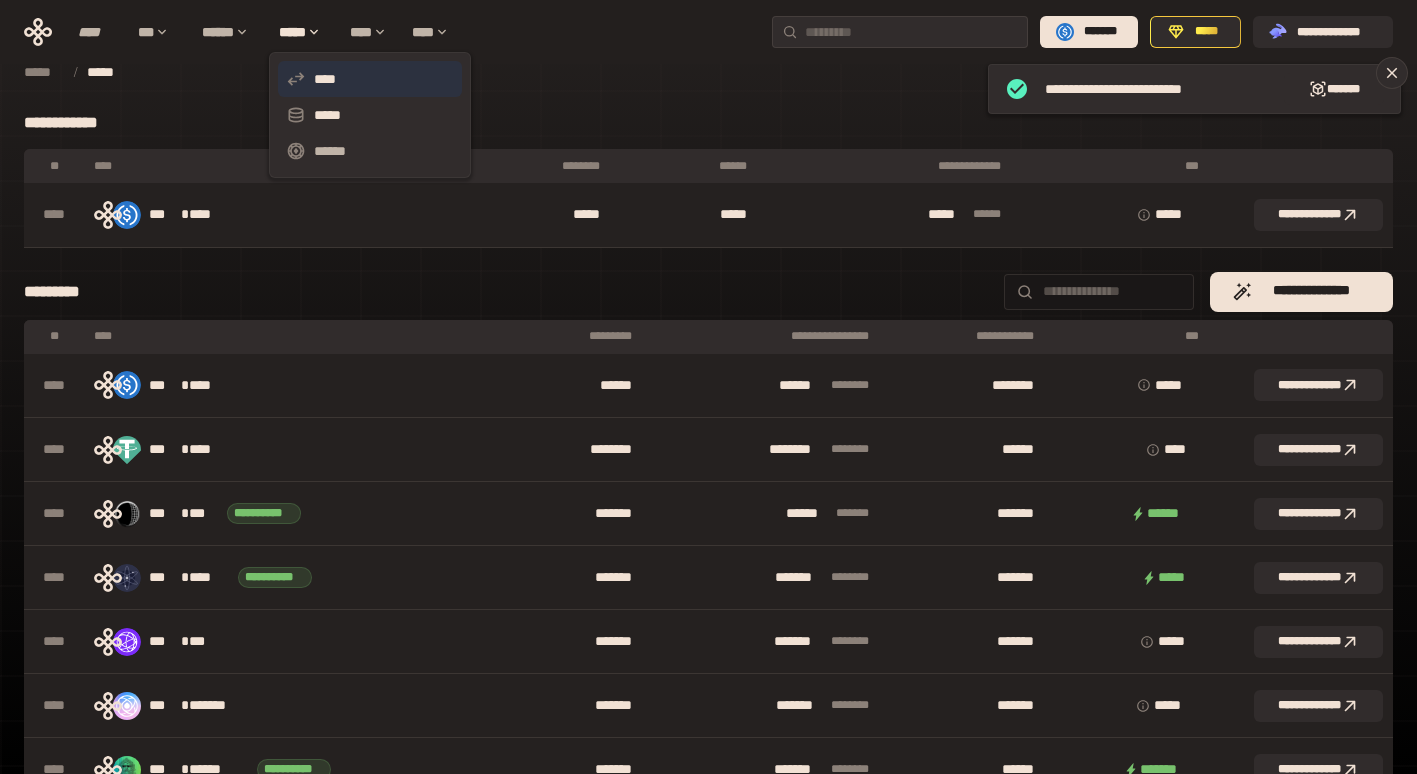 click on "****" at bounding box center (370, 79) 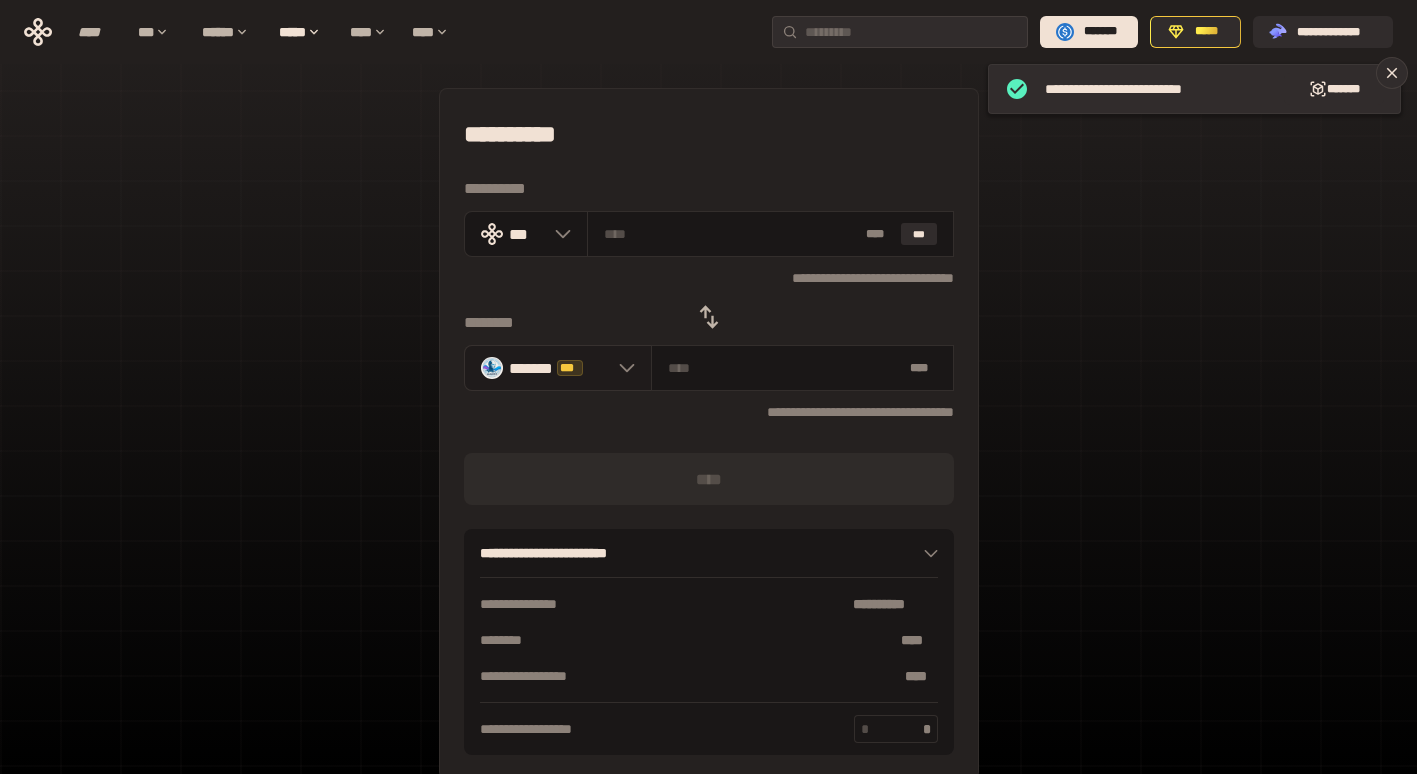 click on "*******   ***" at bounding box center [558, 368] 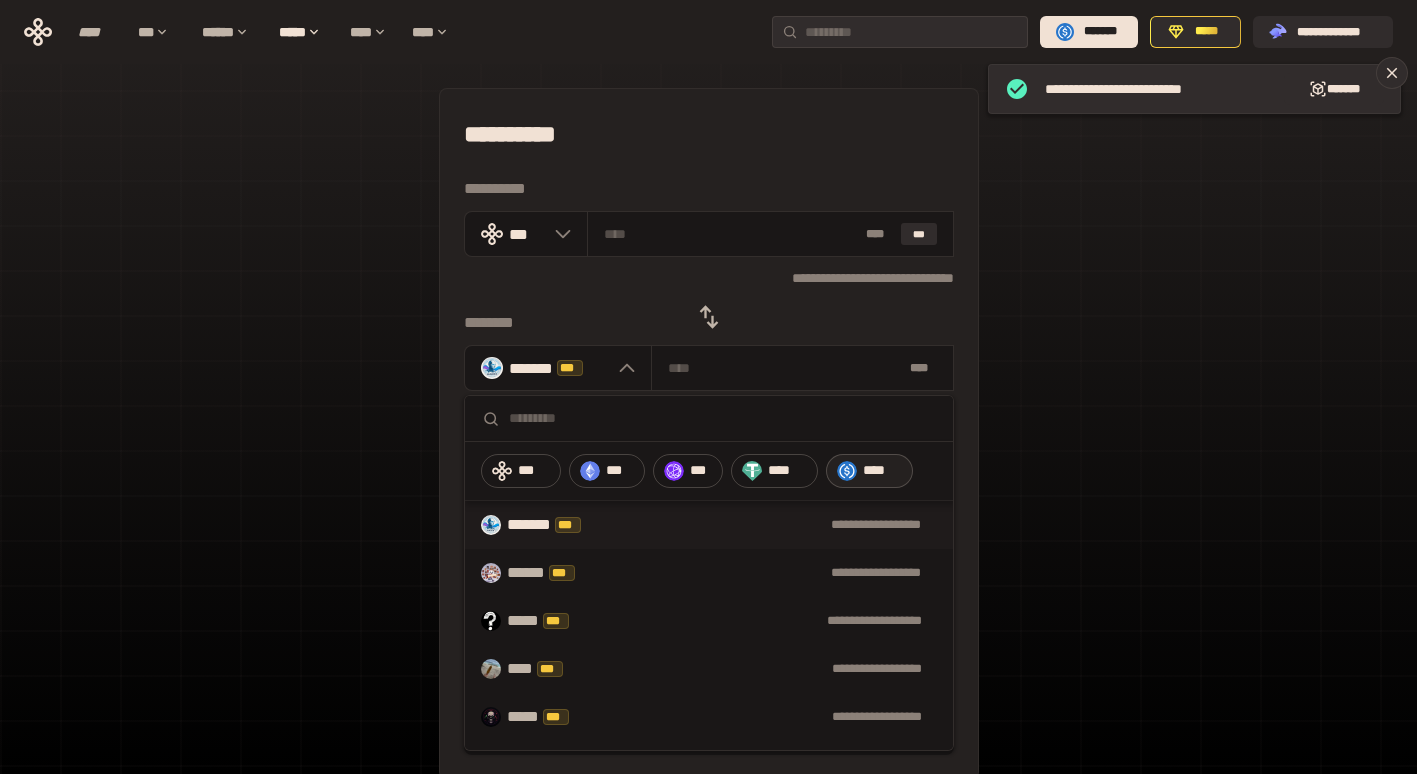 click at bounding box center (847, 471) 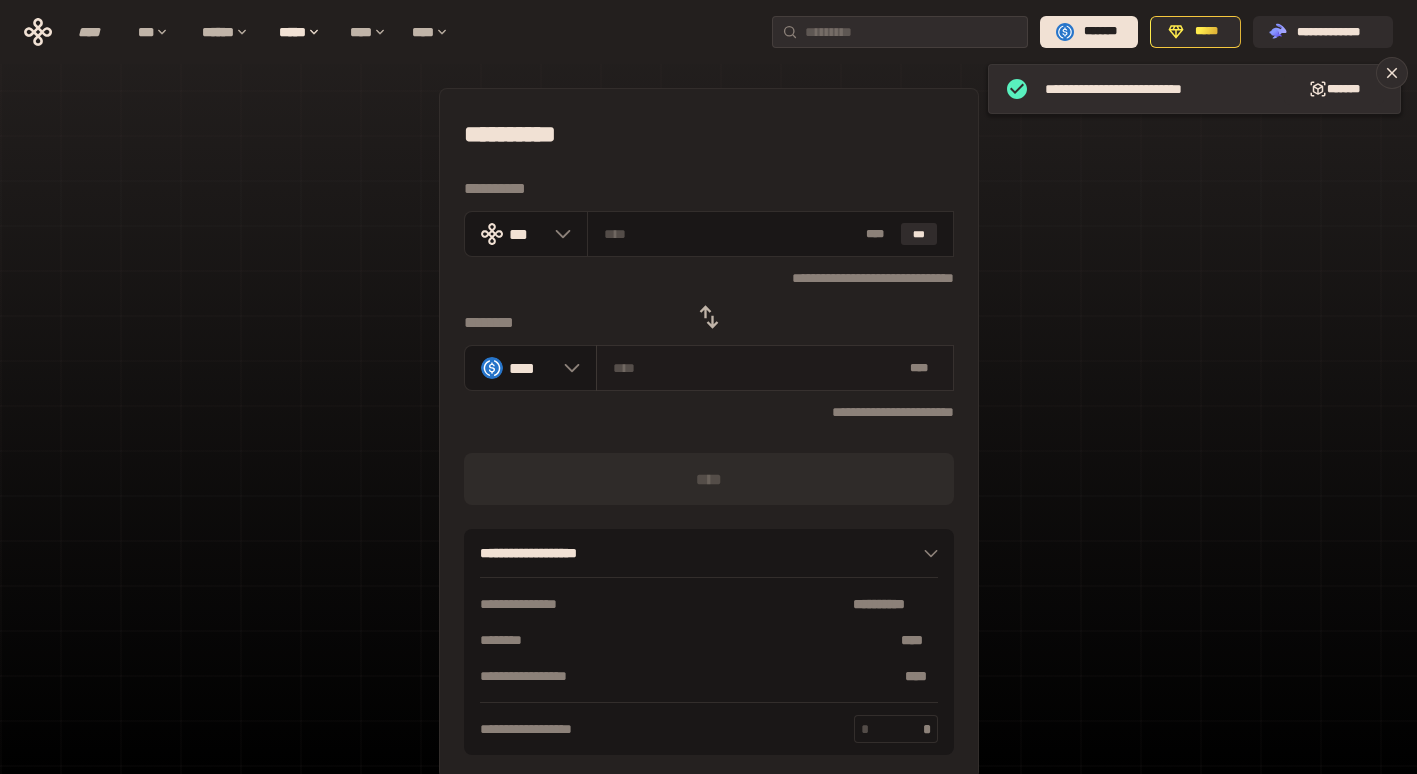 click on "* **" at bounding box center (775, 368) 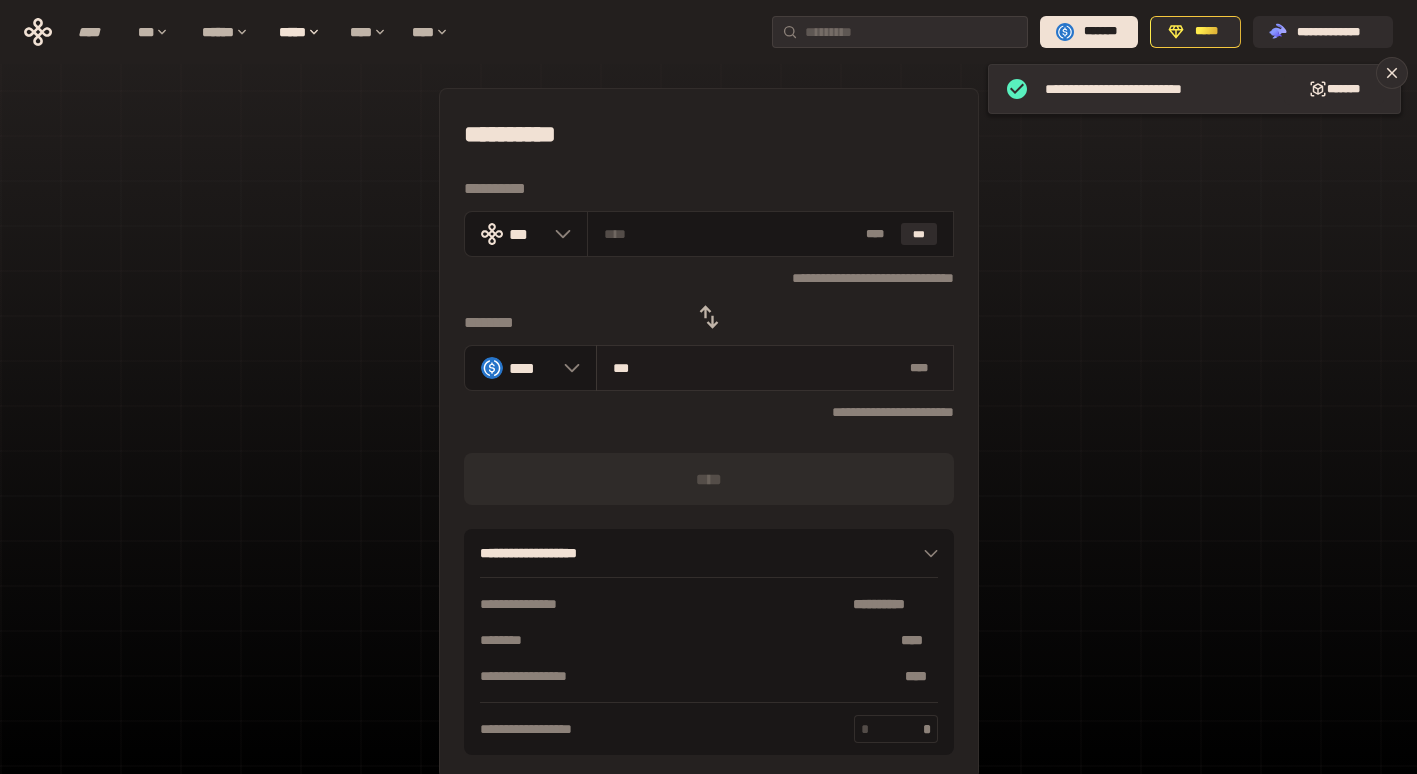type on "****" 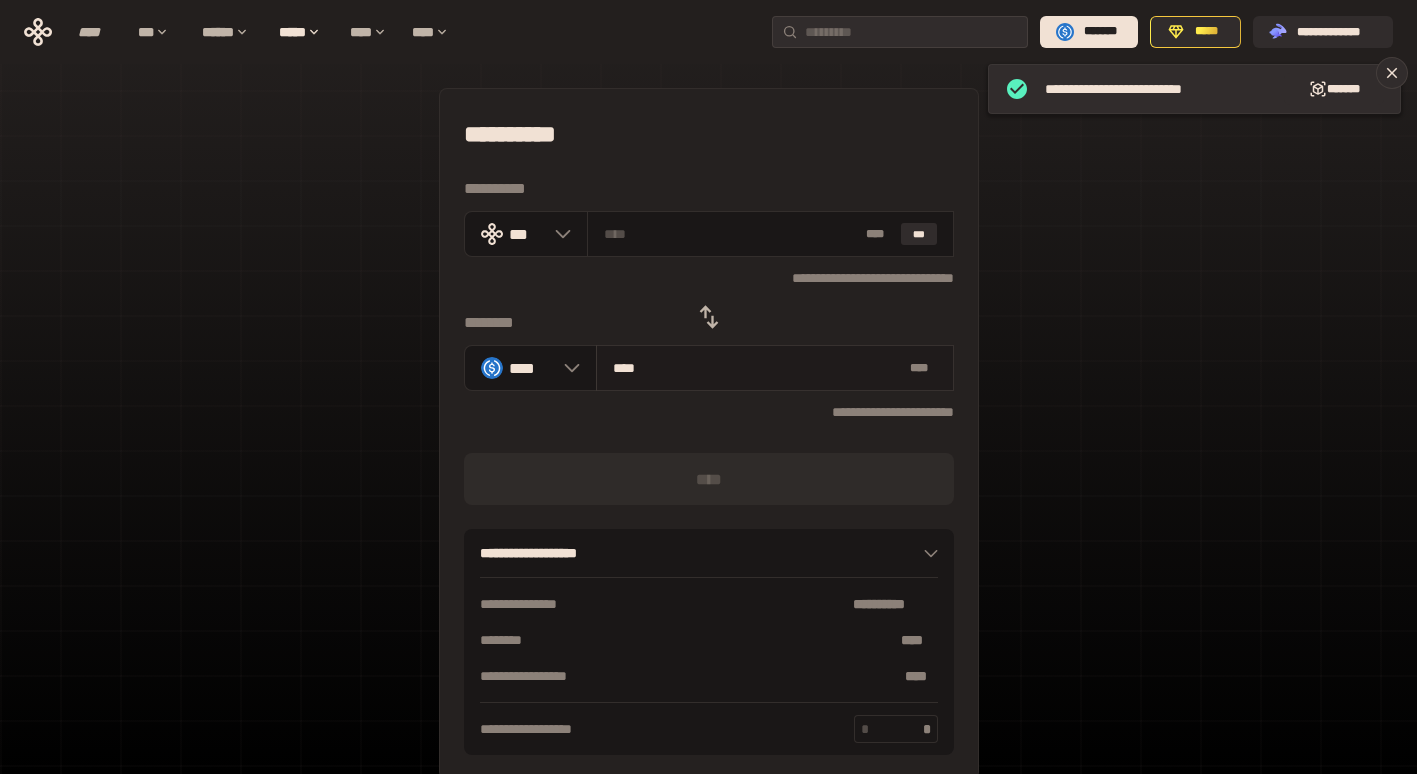type on "**********" 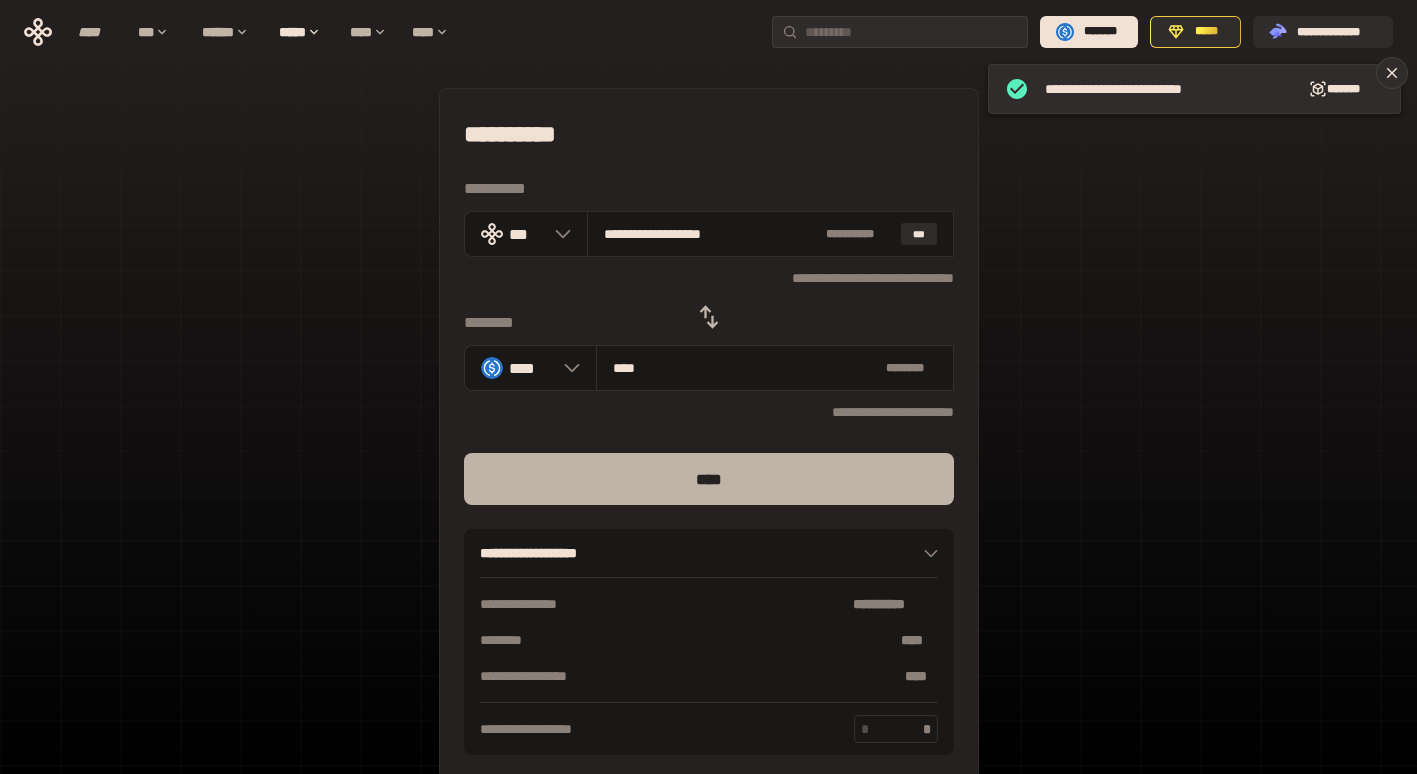 type on "****" 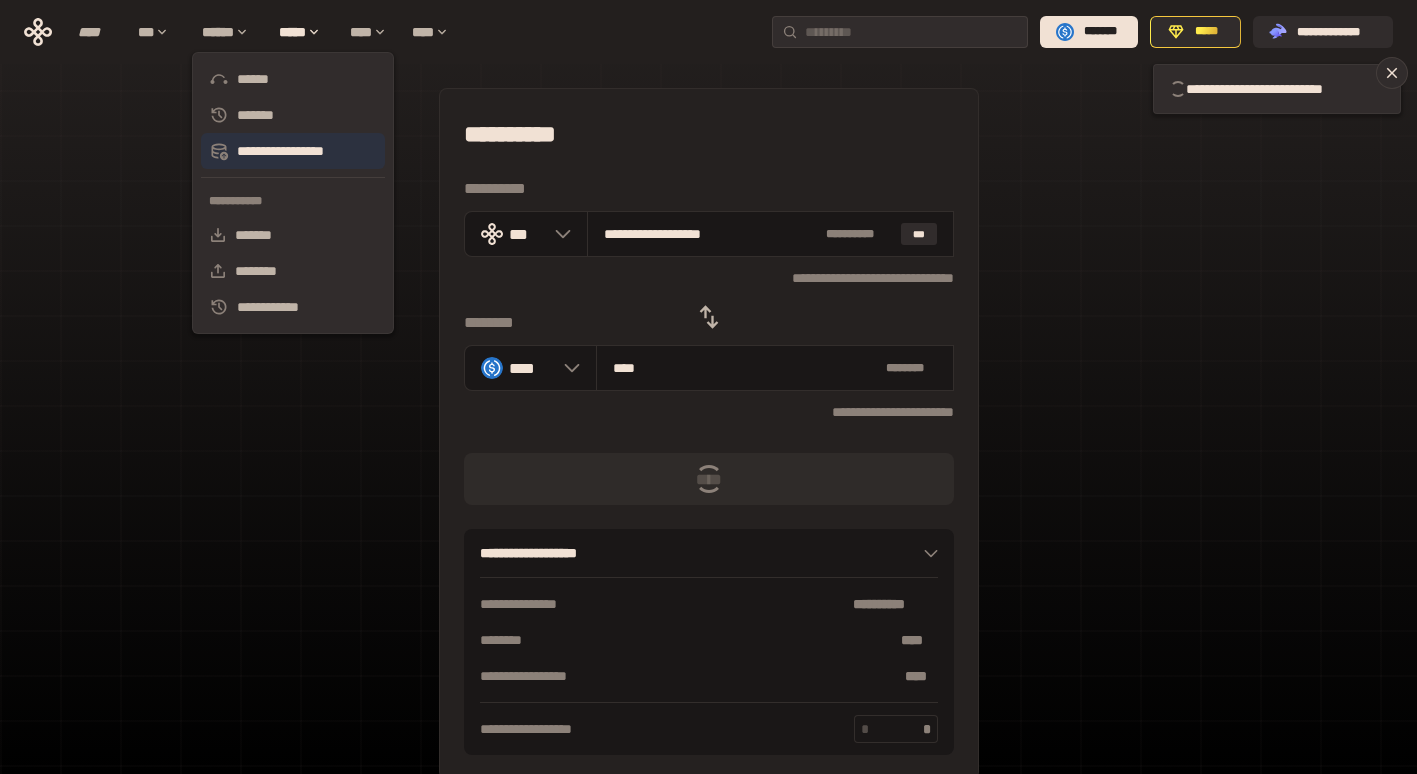 click on "**********" at bounding box center (293, 151) 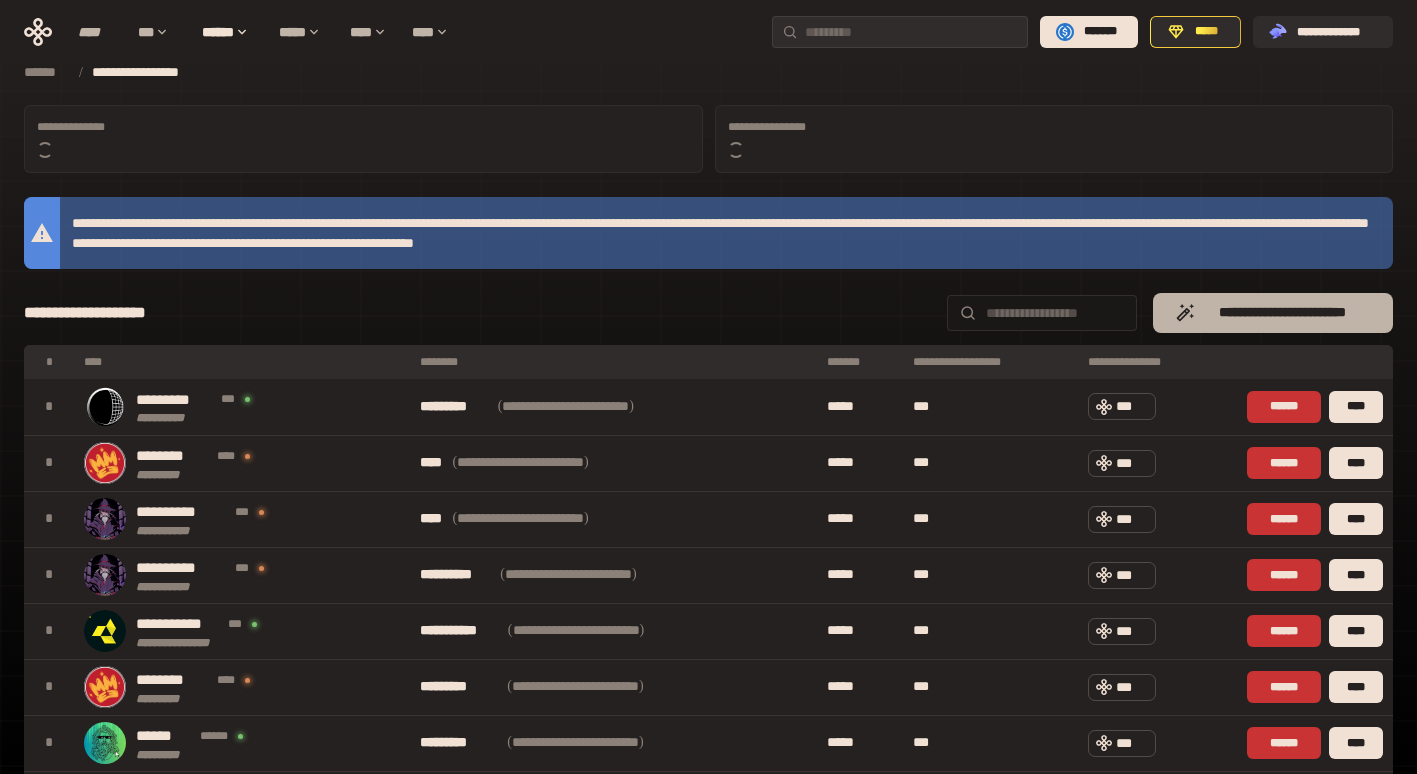 click on "**********" at bounding box center (708, 793) 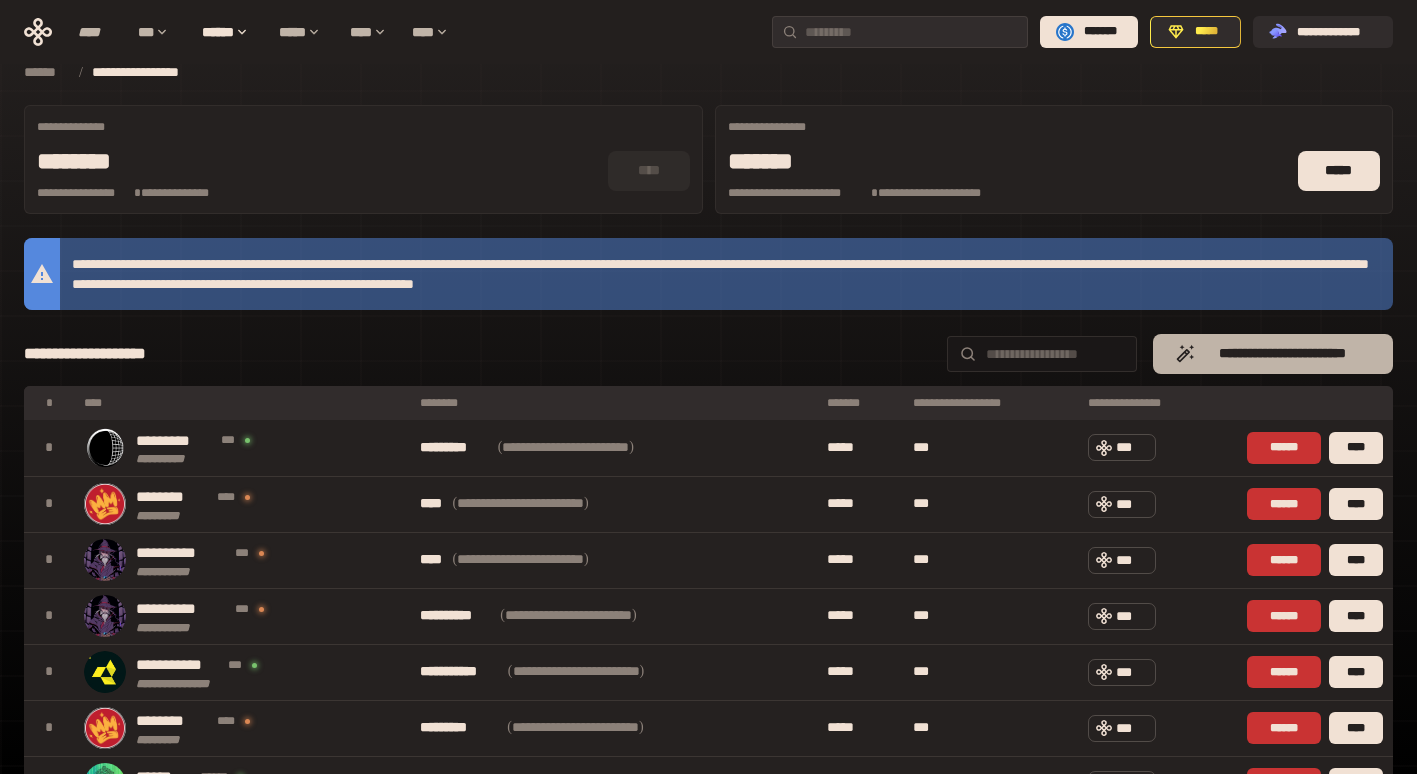 click on "**********" at bounding box center (1283, 354) 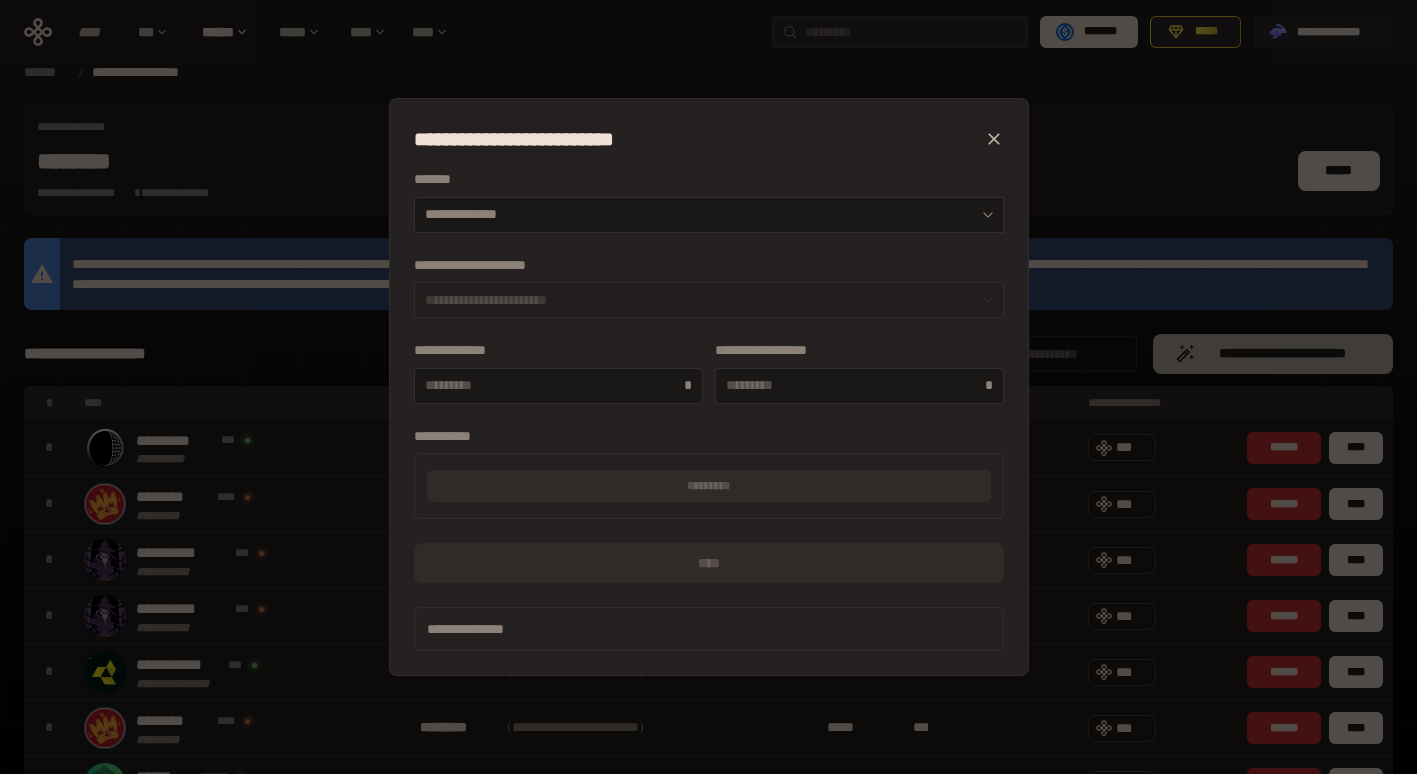 type on "****" 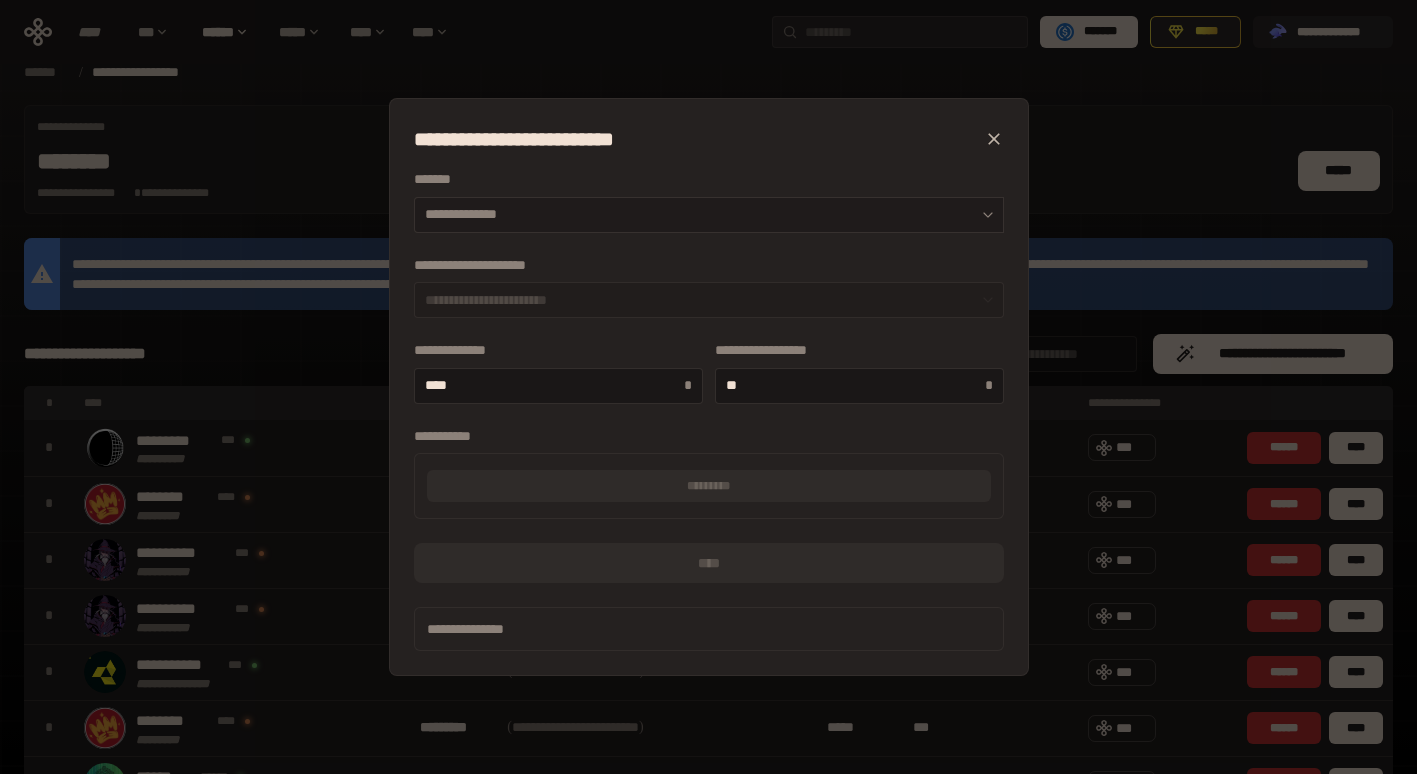 click on "**********" at bounding box center [709, 215] 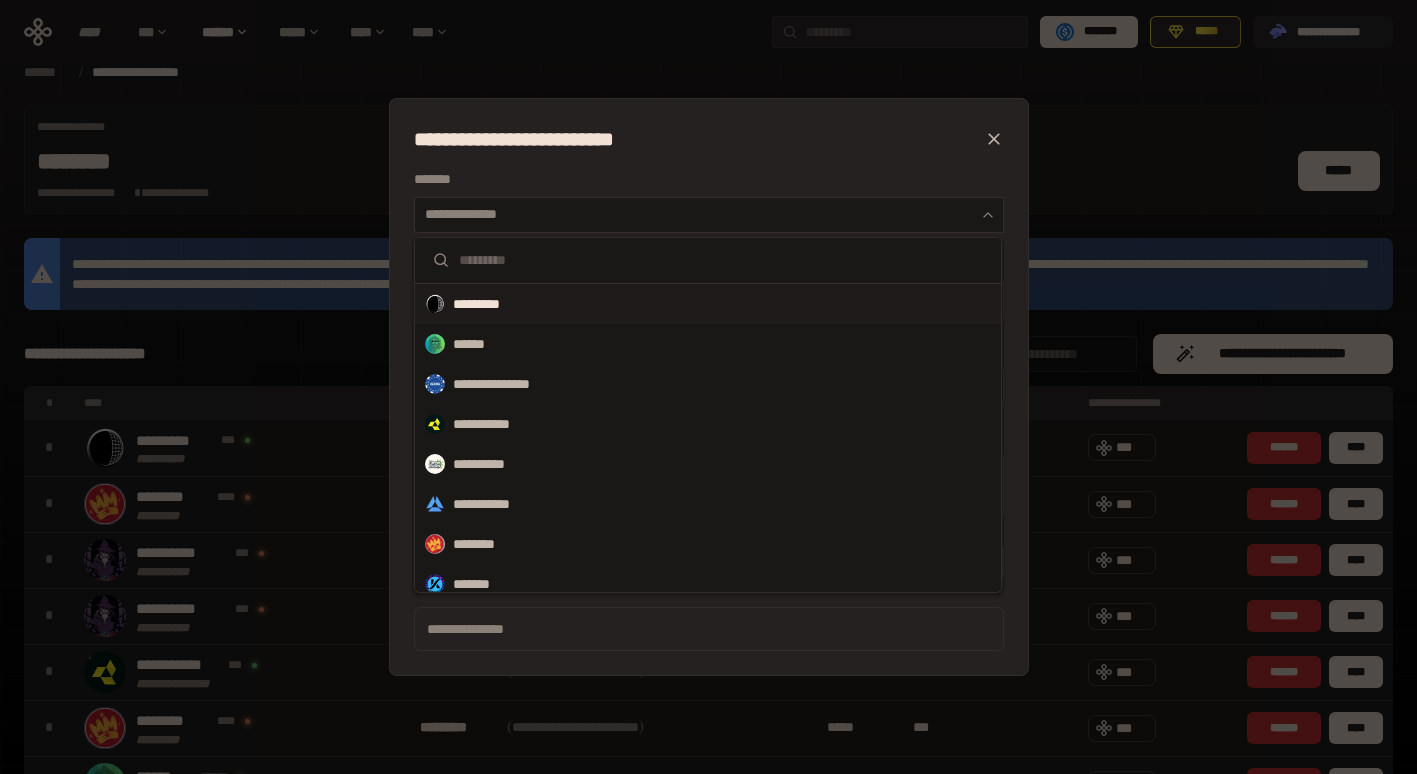 click on "*********" at bounding box center [708, 304] 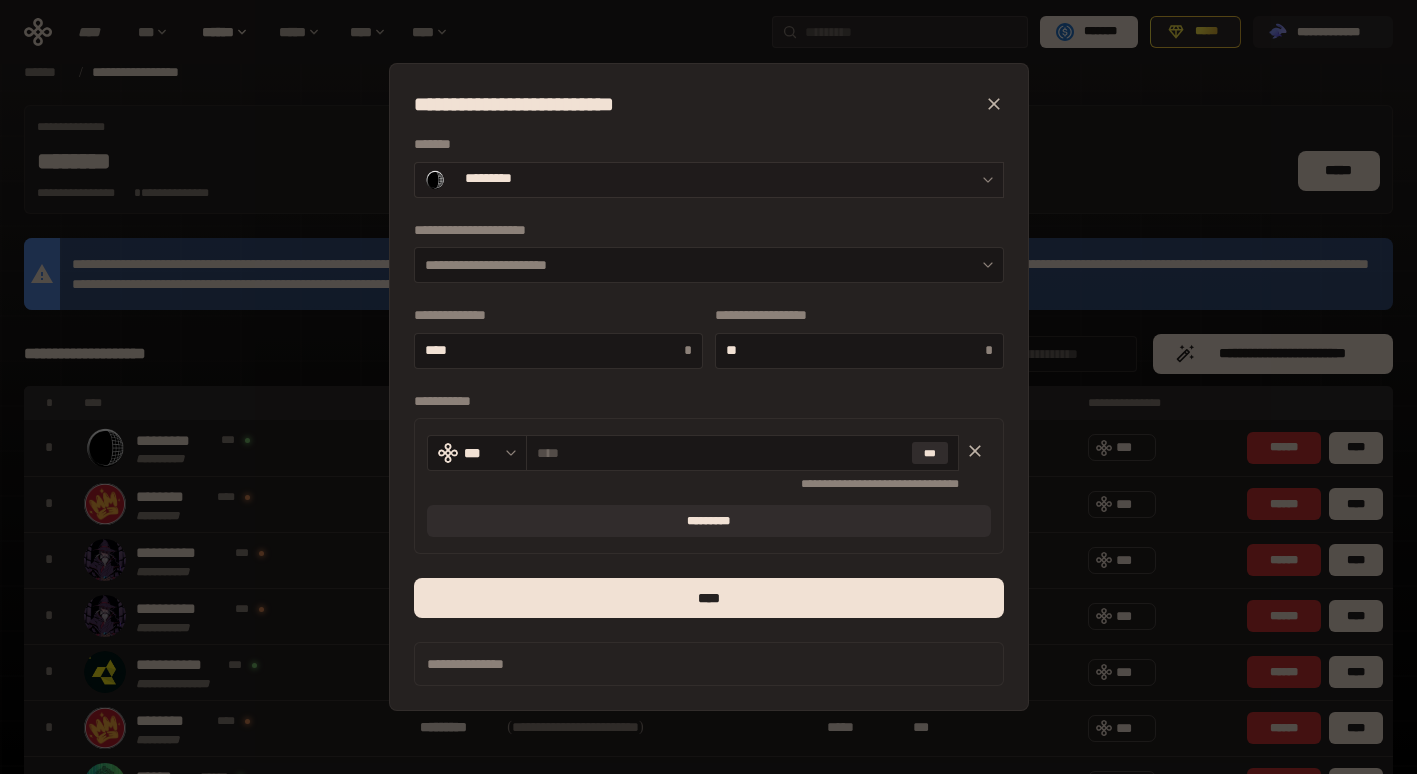 click on "*********" at bounding box center (709, 180) 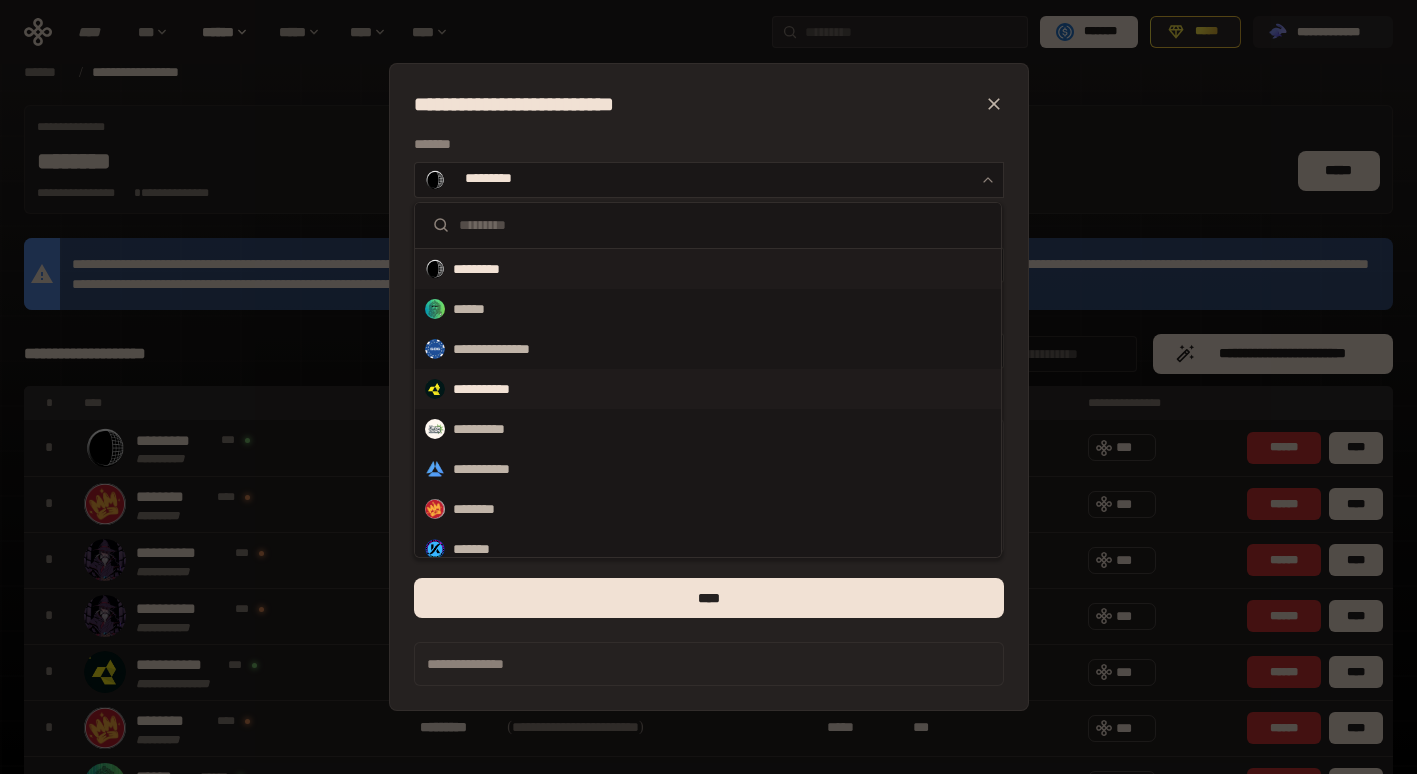 scroll, scrollTop: 132, scrollLeft: 0, axis: vertical 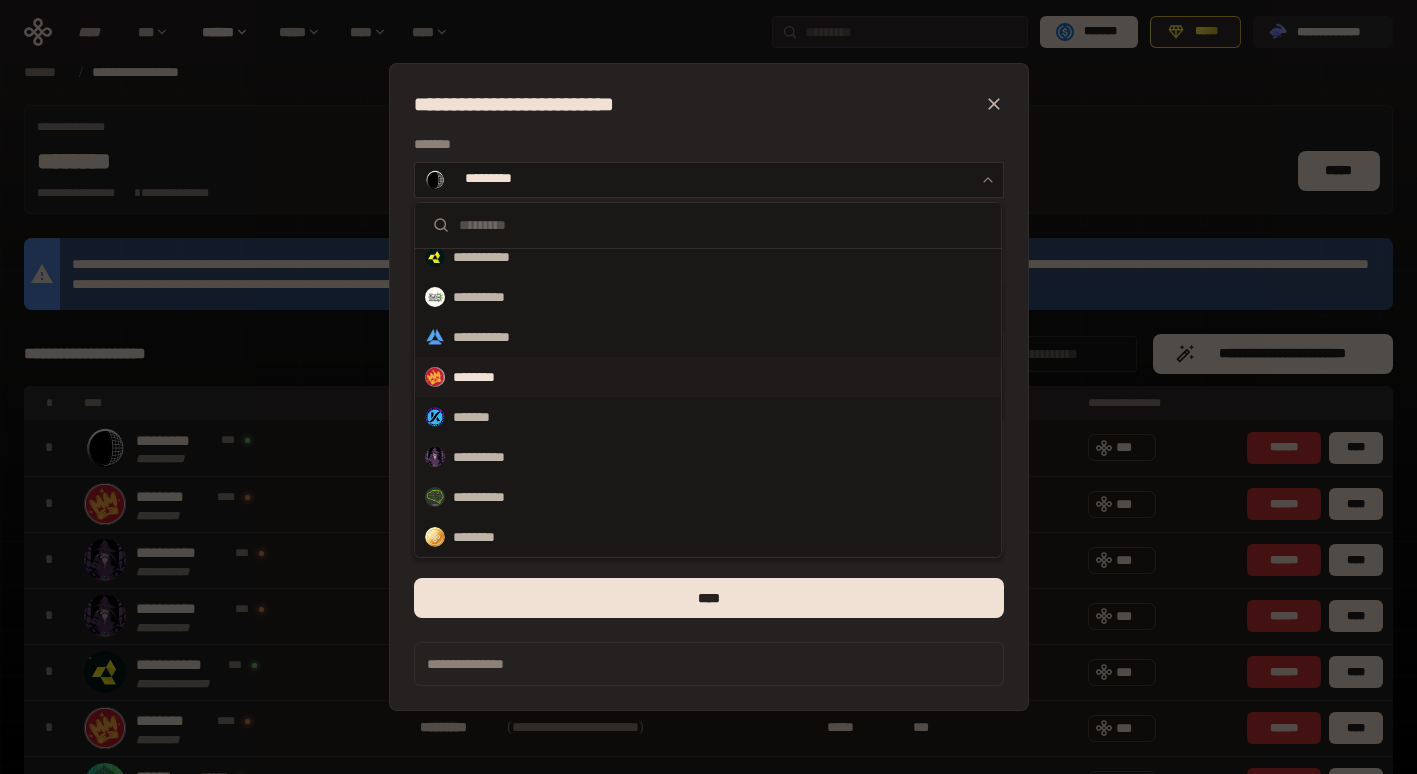 click on "********" at bounding box center (708, 377) 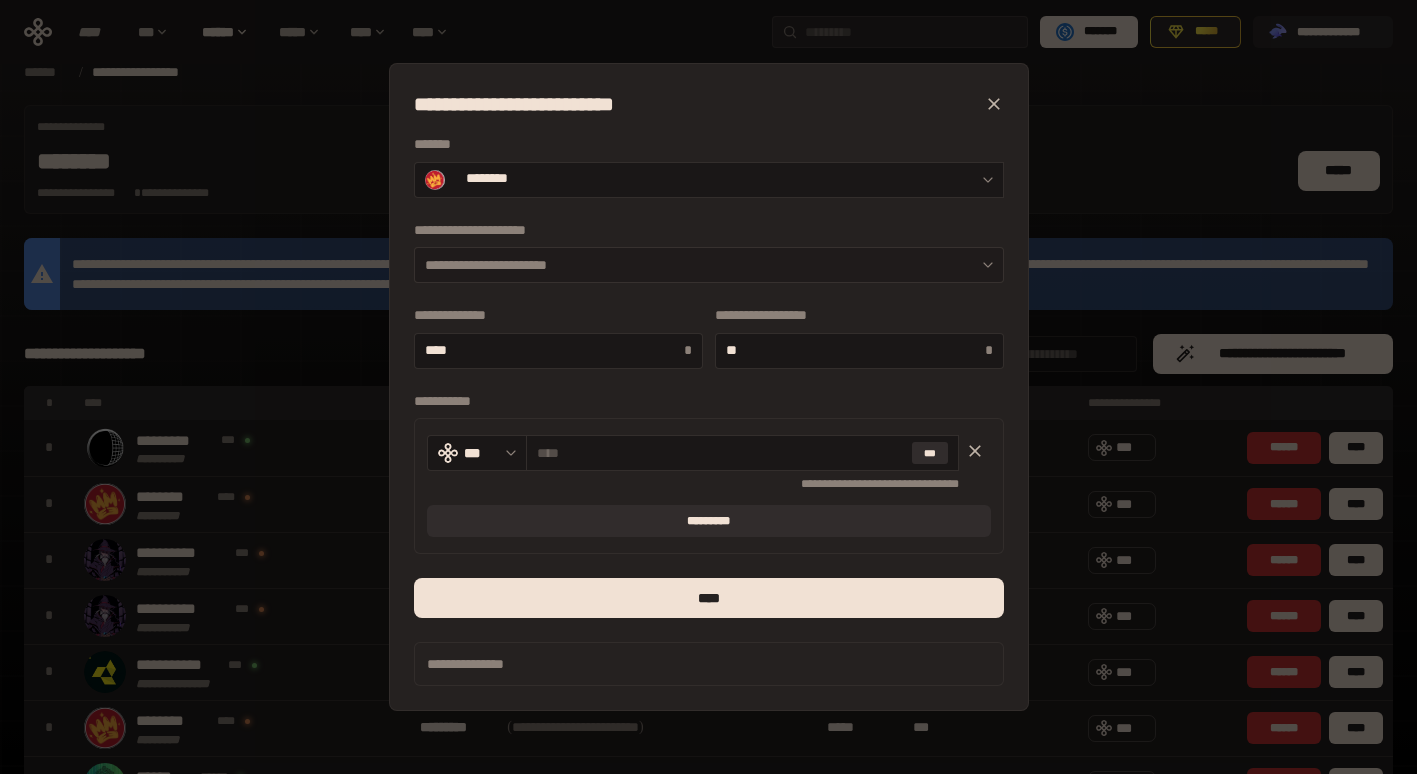 click on "**********" at bounding box center [709, 265] 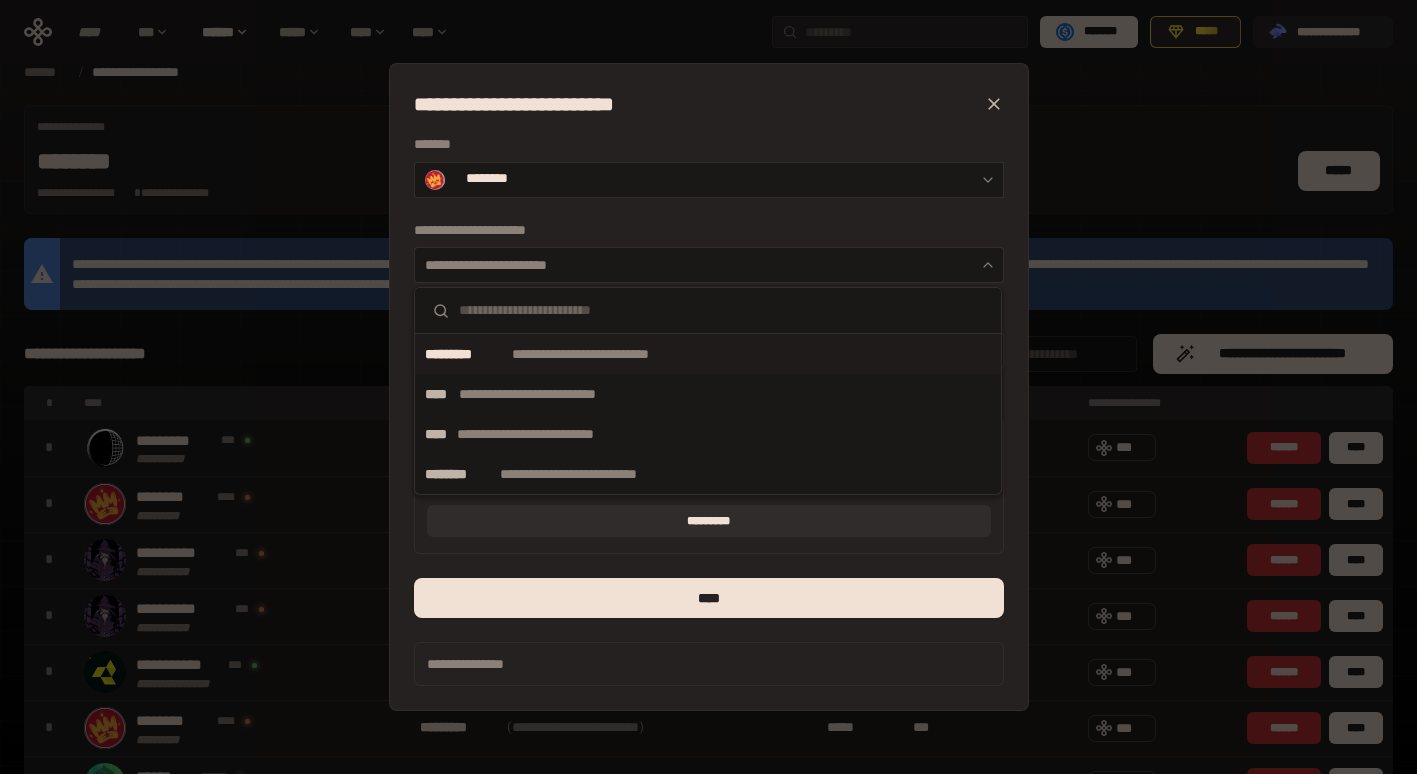 click on "**********" at bounding box center (611, 354) 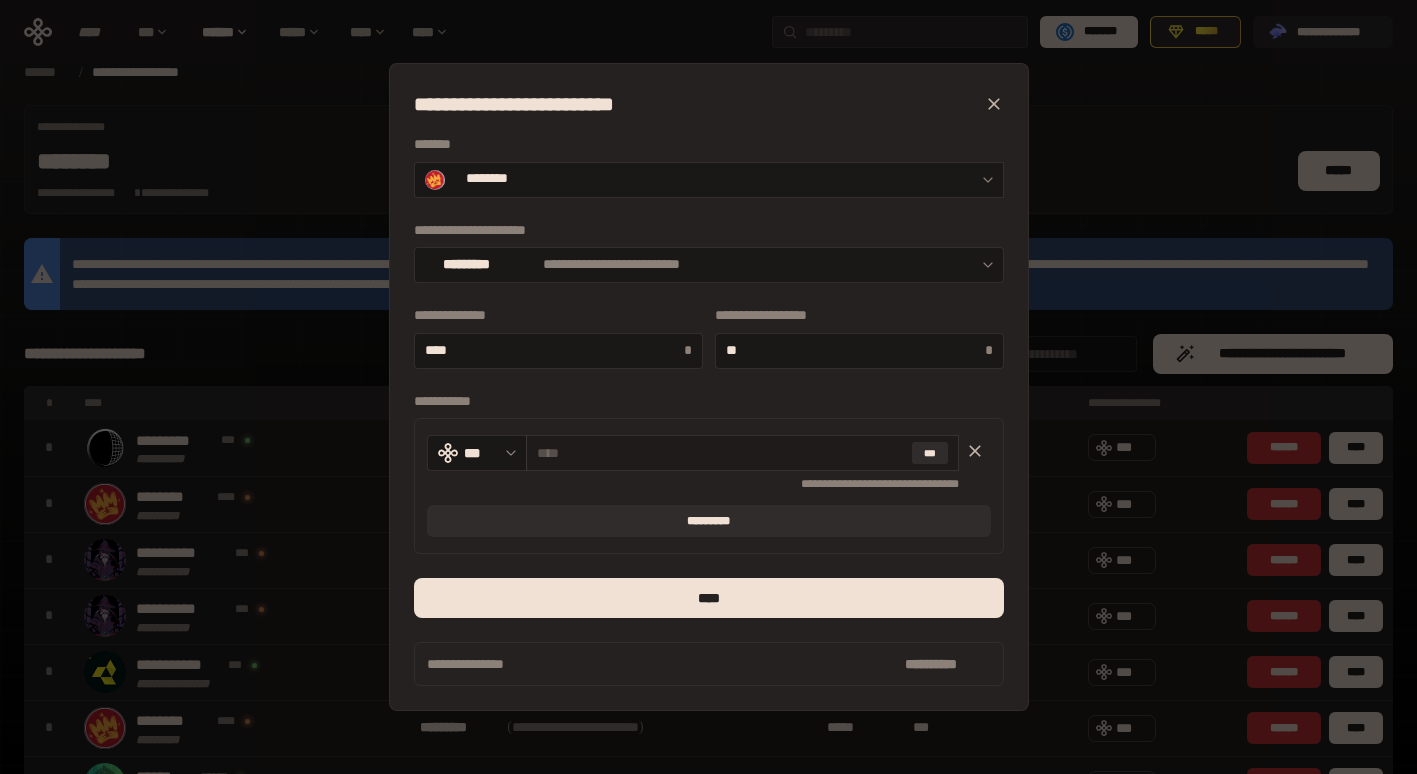 click at bounding box center [720, 453] 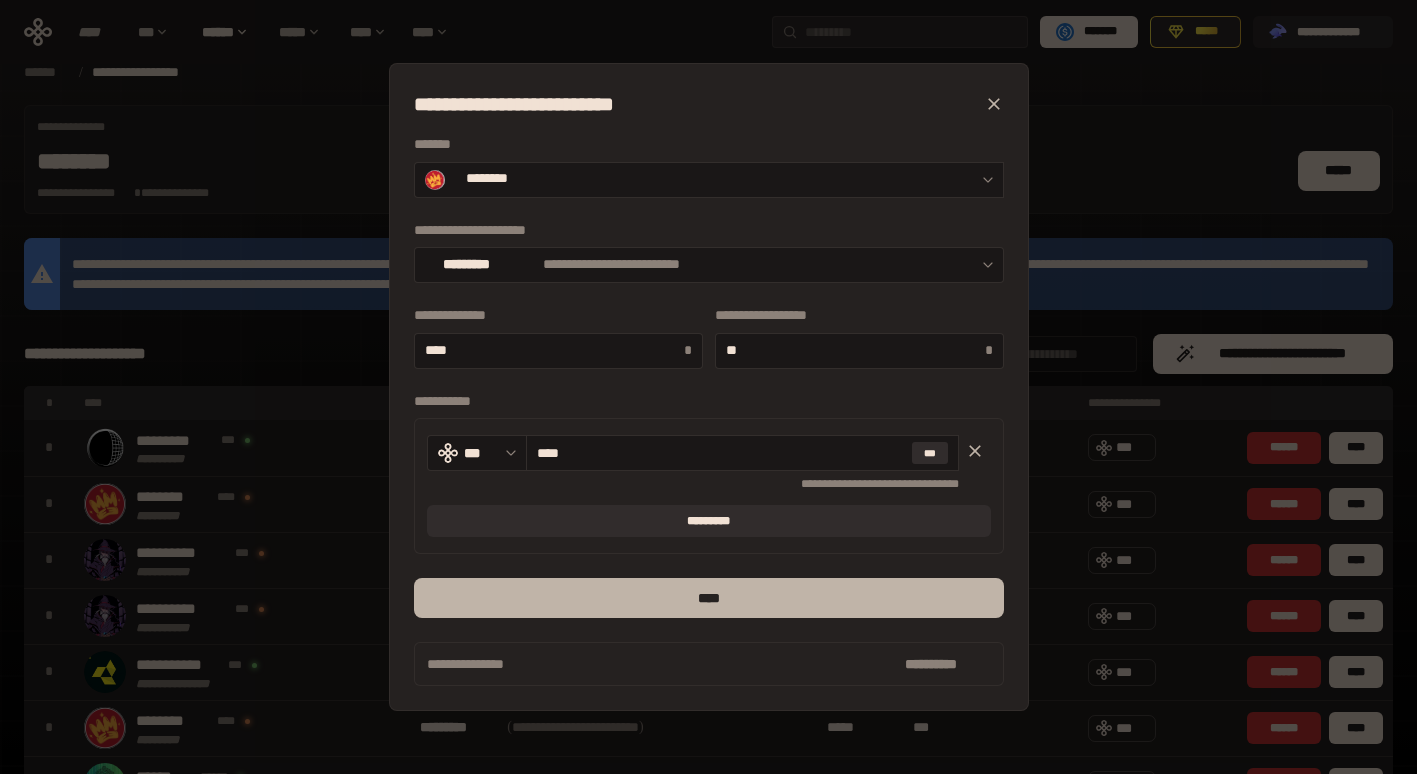 type on "****" 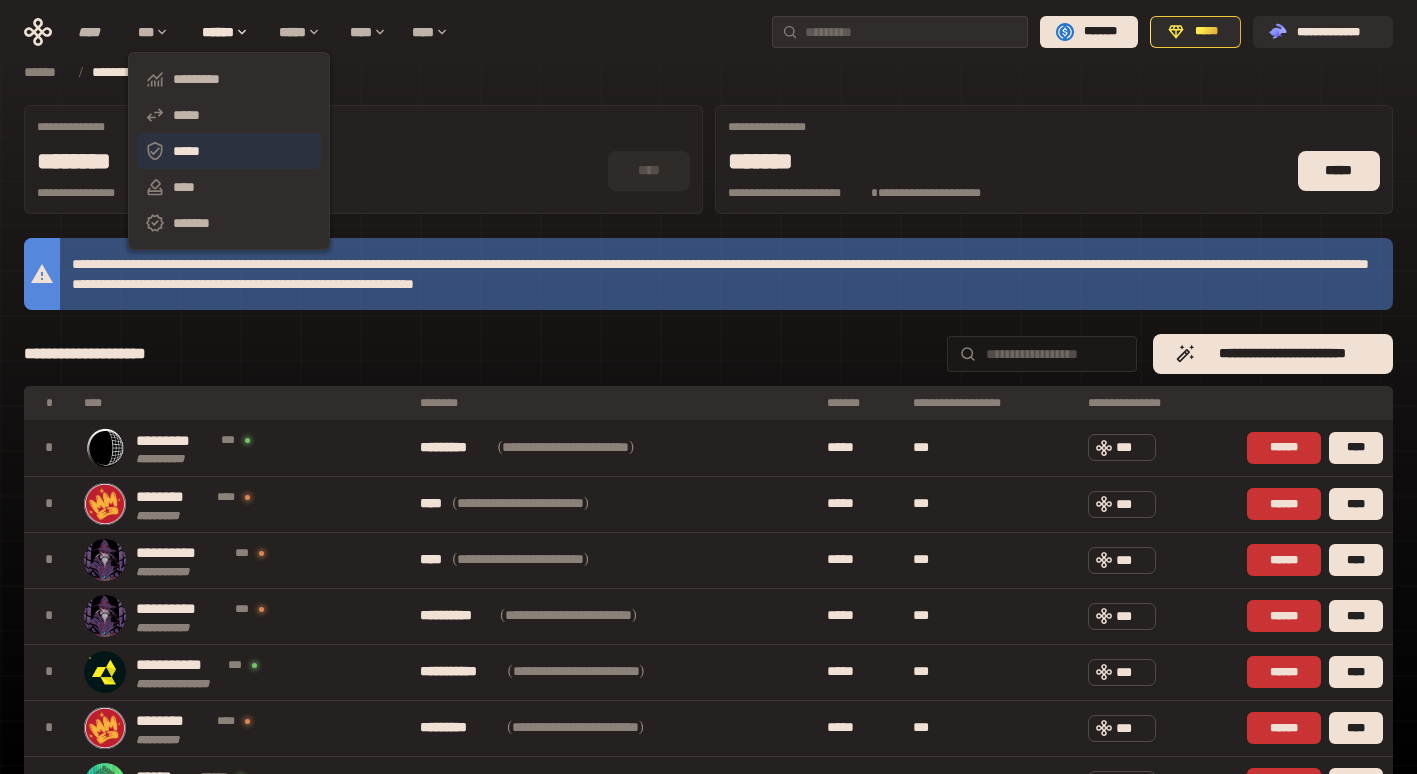 click on "*****" at bounding box center [229, 151] 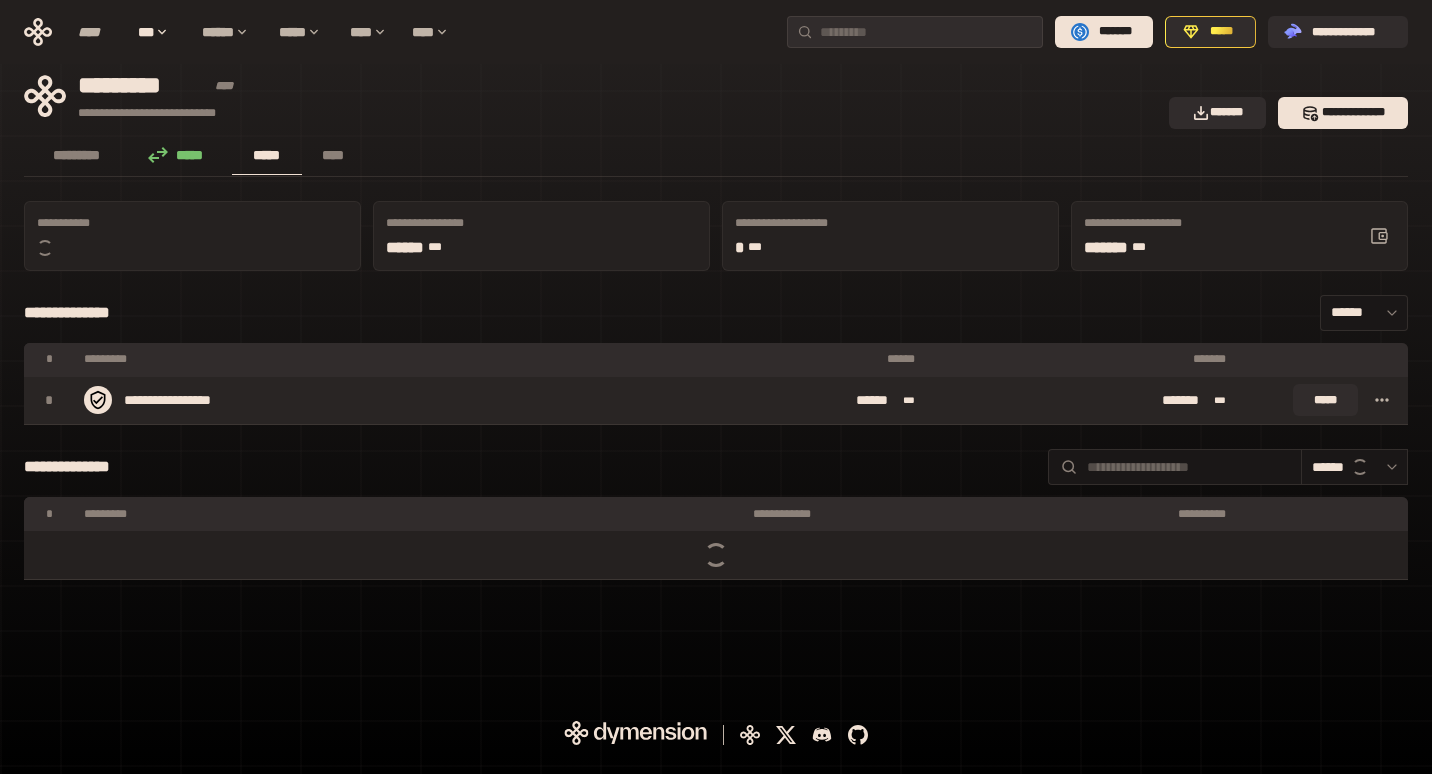 click on "*****" at bounding box center [1324, 400] 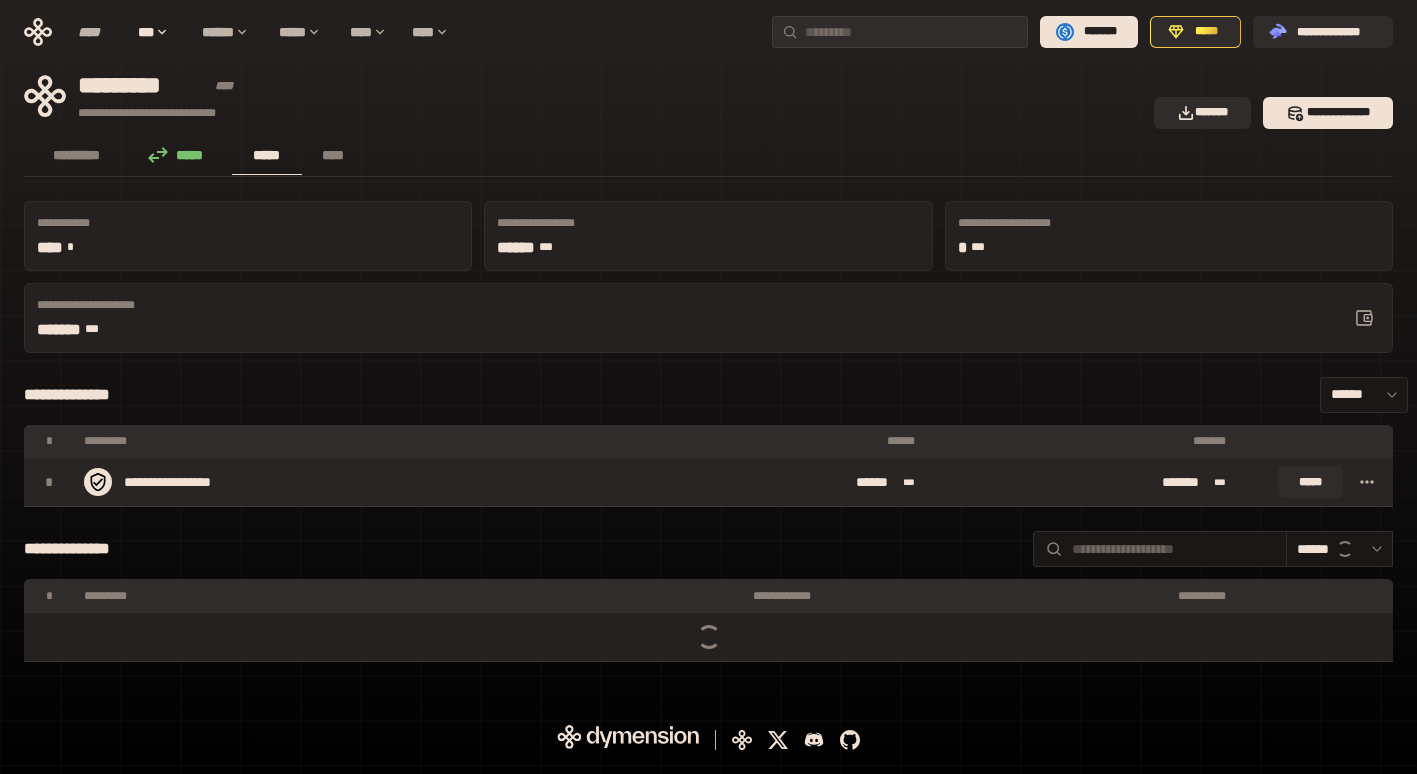 click 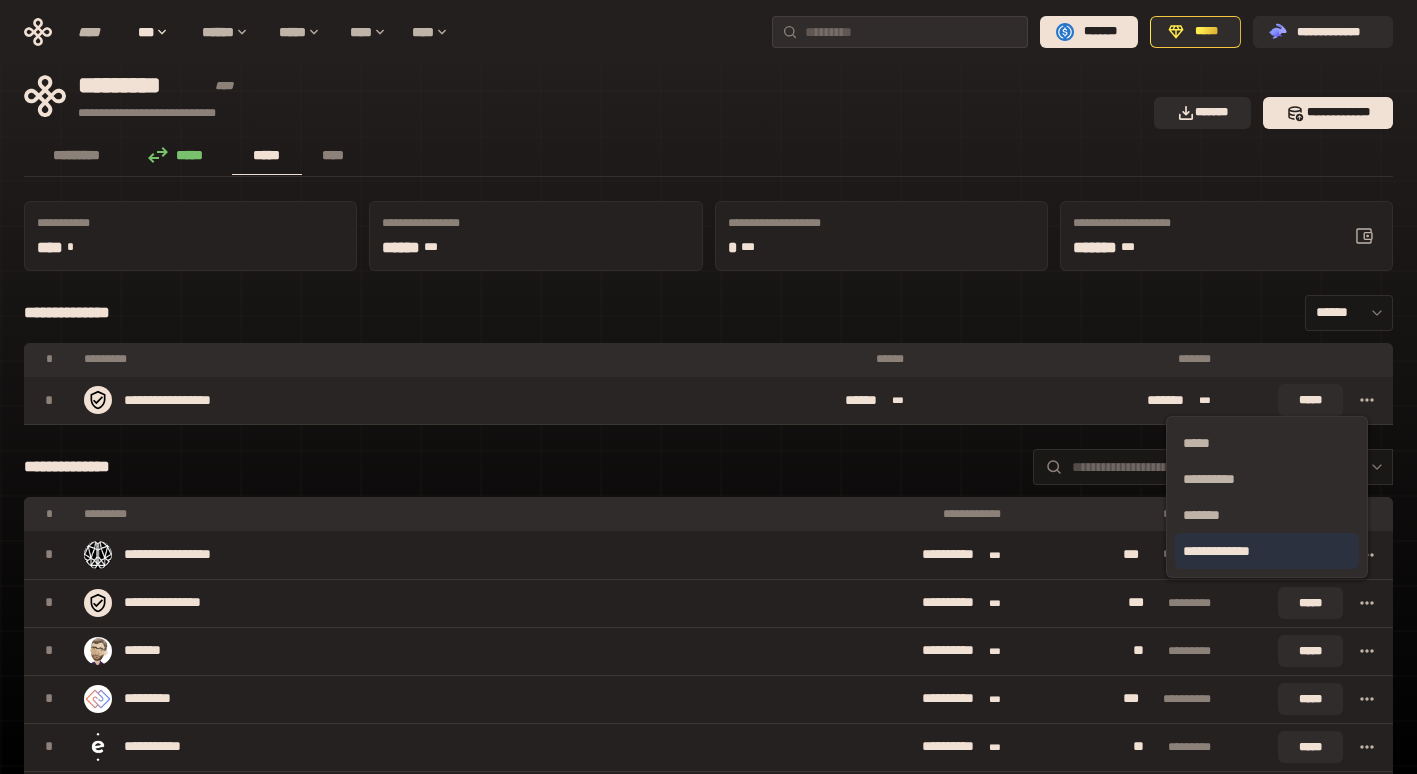 click on "**********" at bounding box center (1267, 551) 